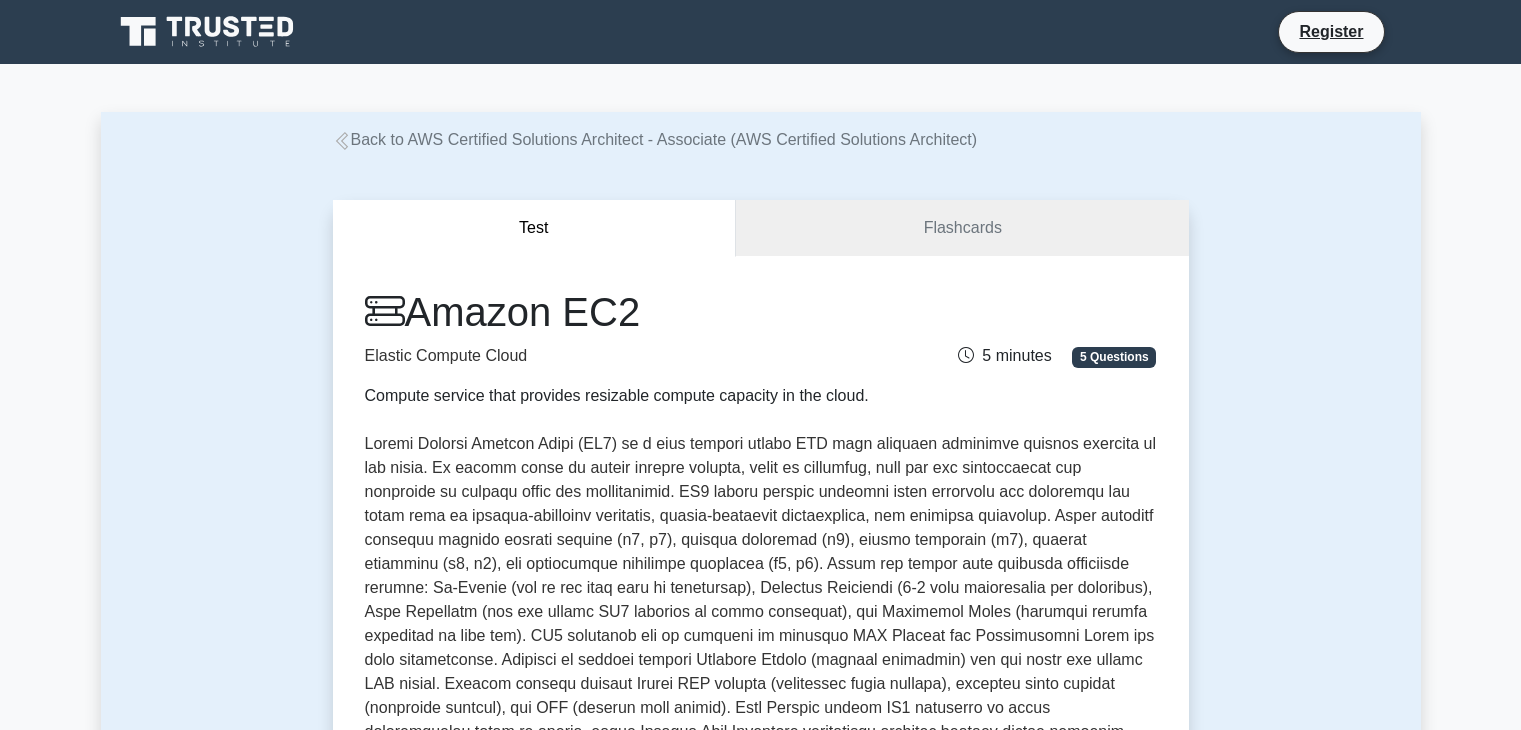 scroll, scrollTop: 0, scrollLeft: 0, axis: both 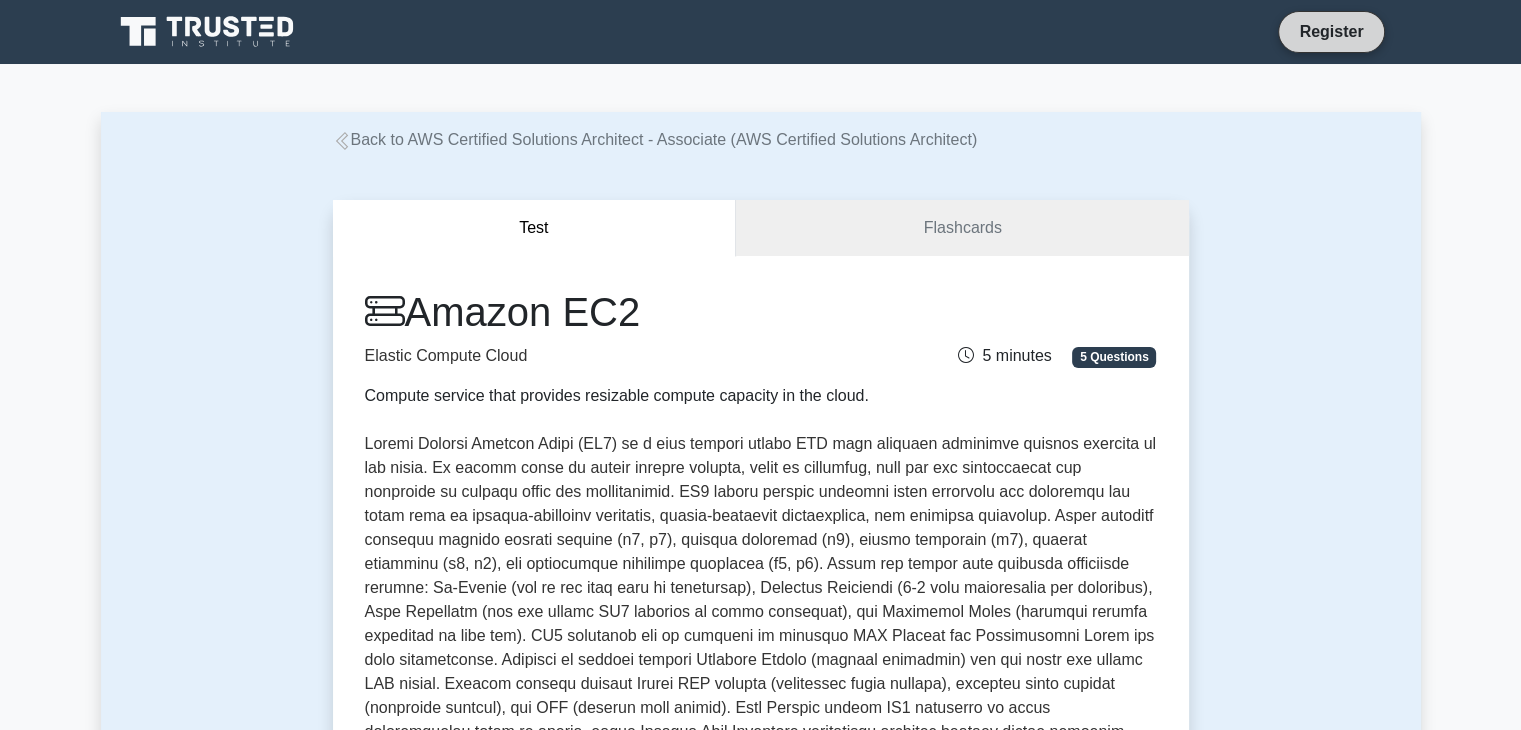 click on "Register" at bounding box center [1331, 31] 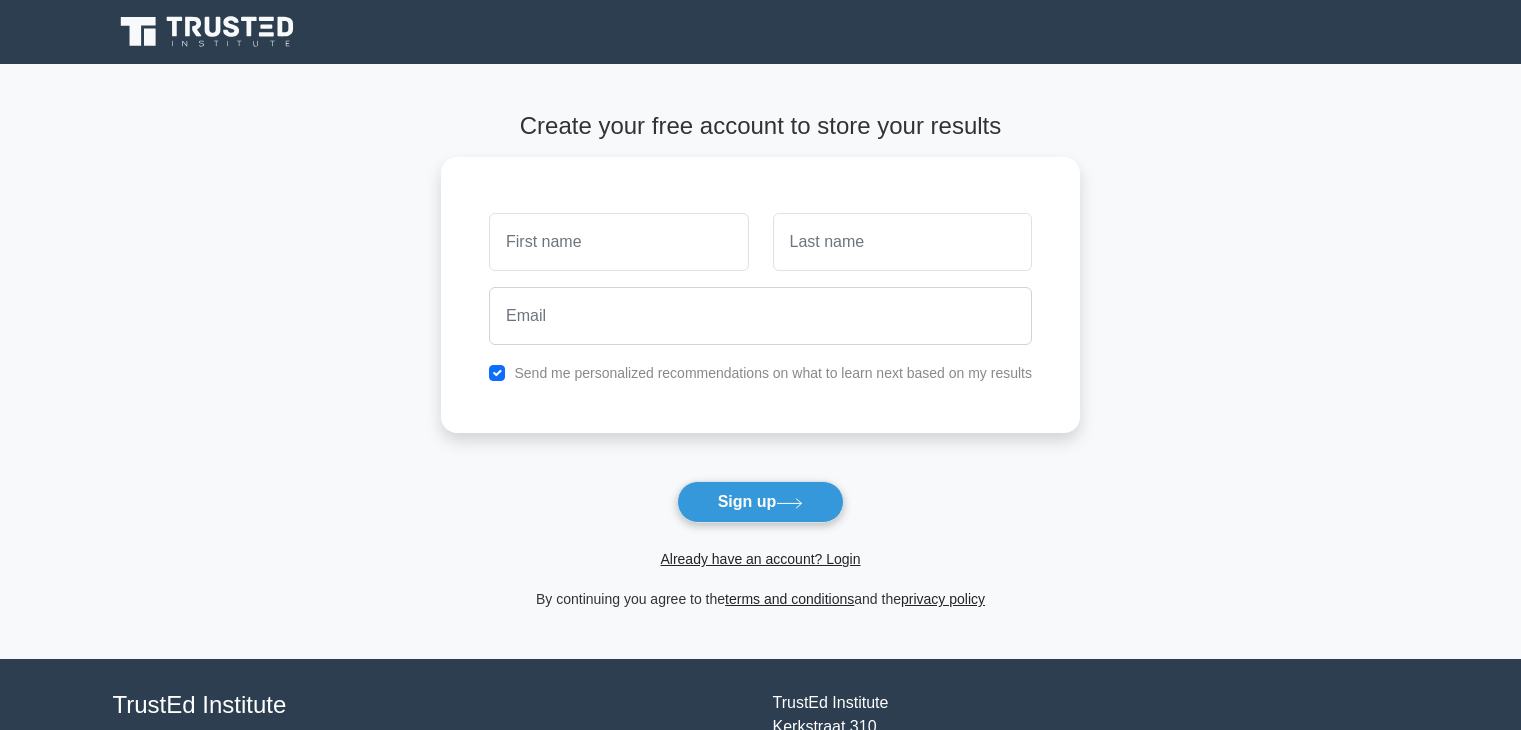 scroll, scrollTop: 0, scrollLeft: 0, axis: both 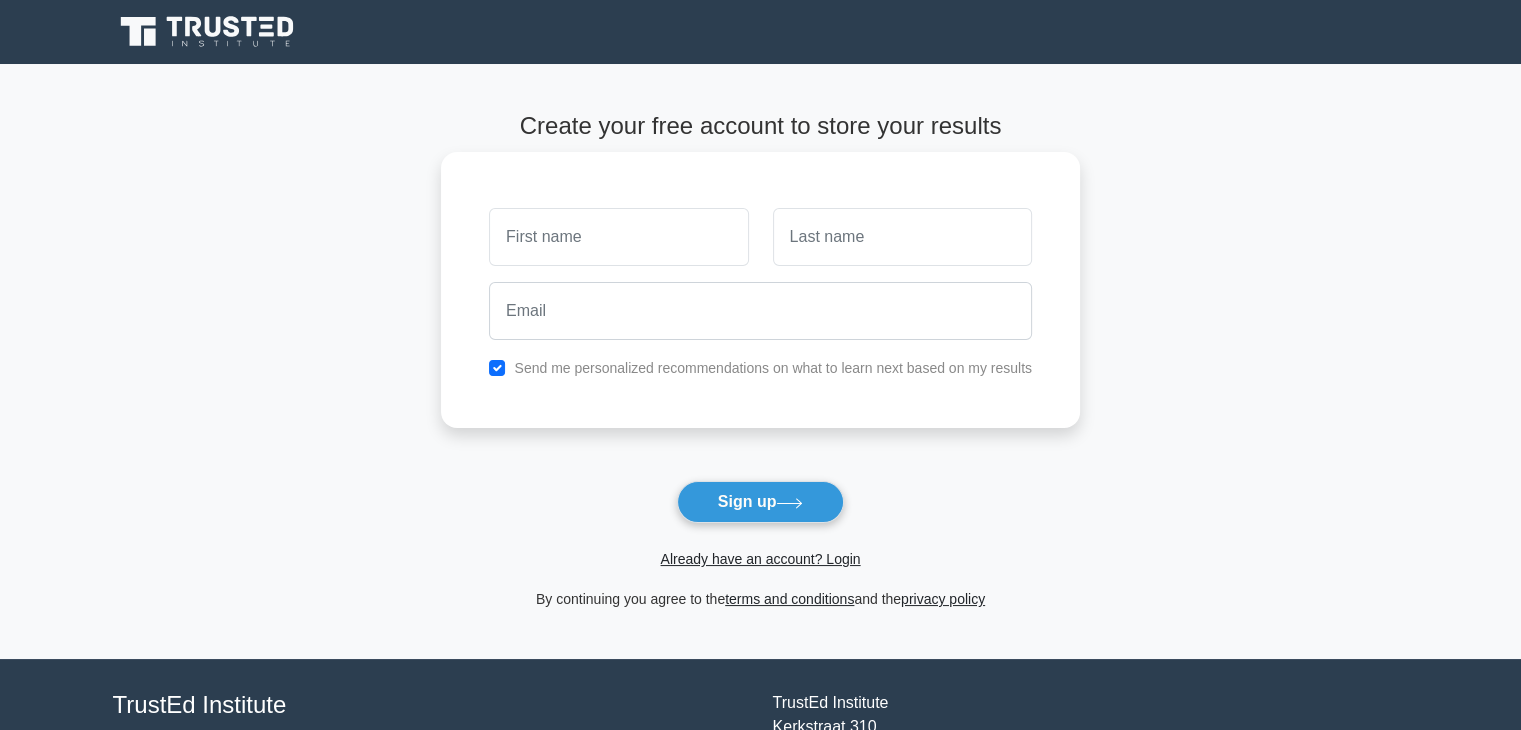 click at bounding box center [618, 237] 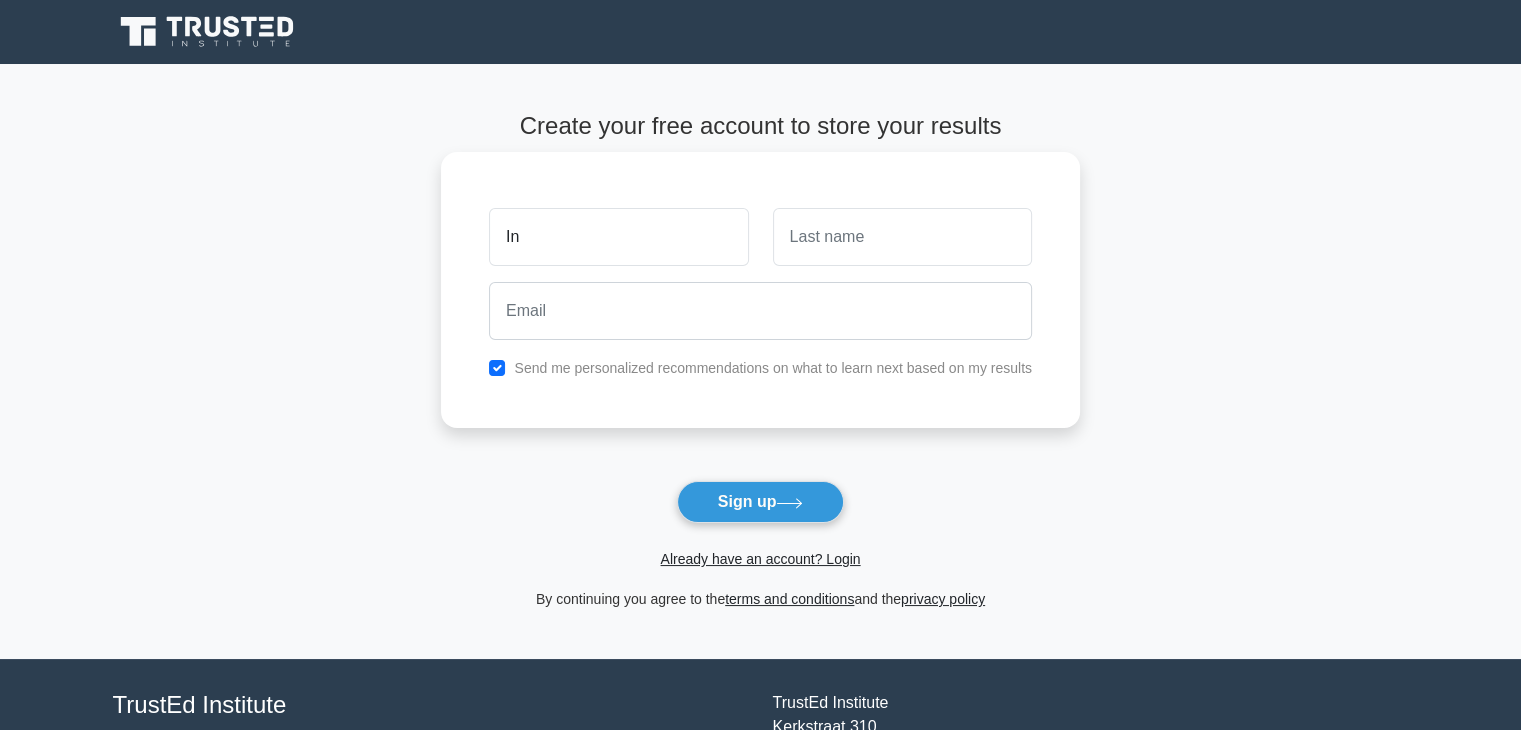 type on "I" 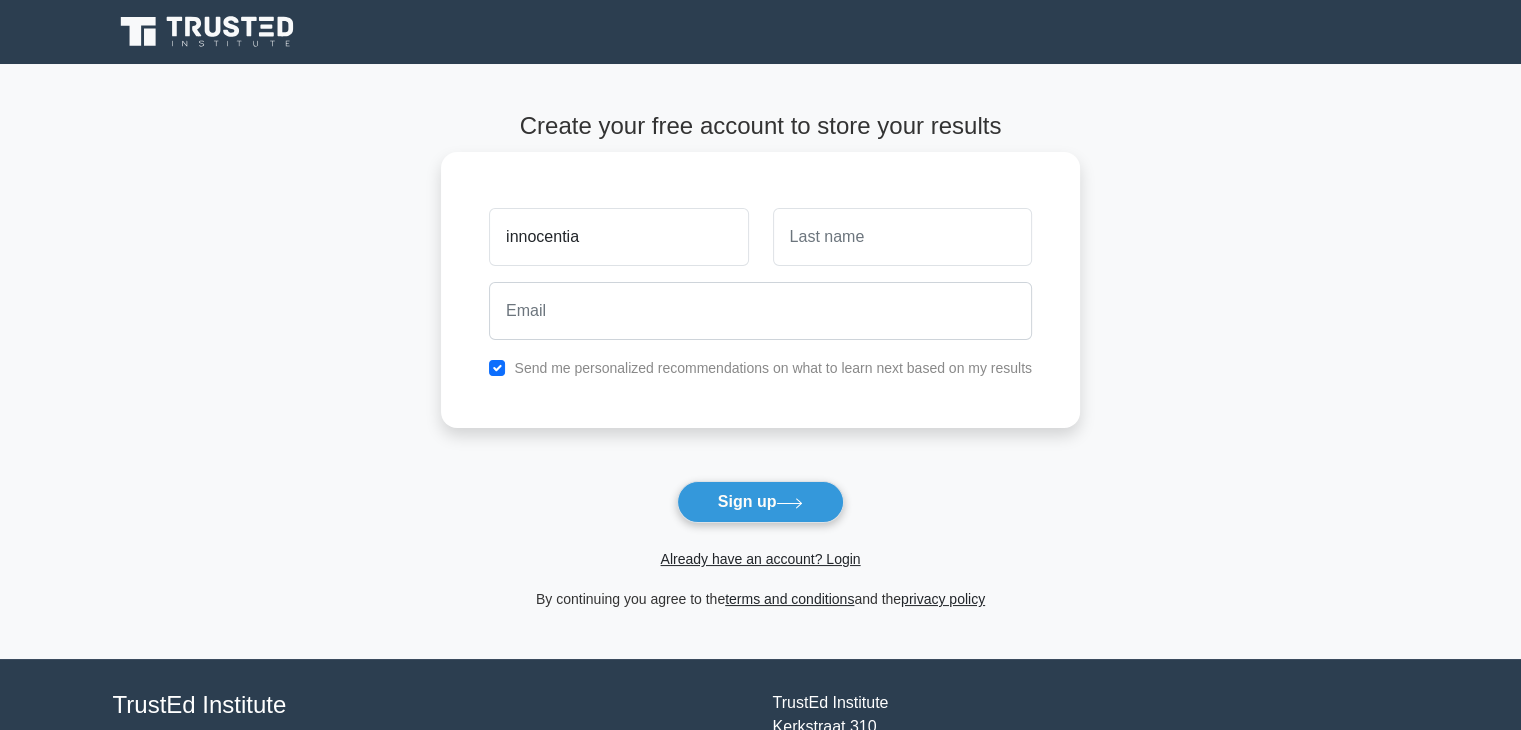 type on "innocentia" 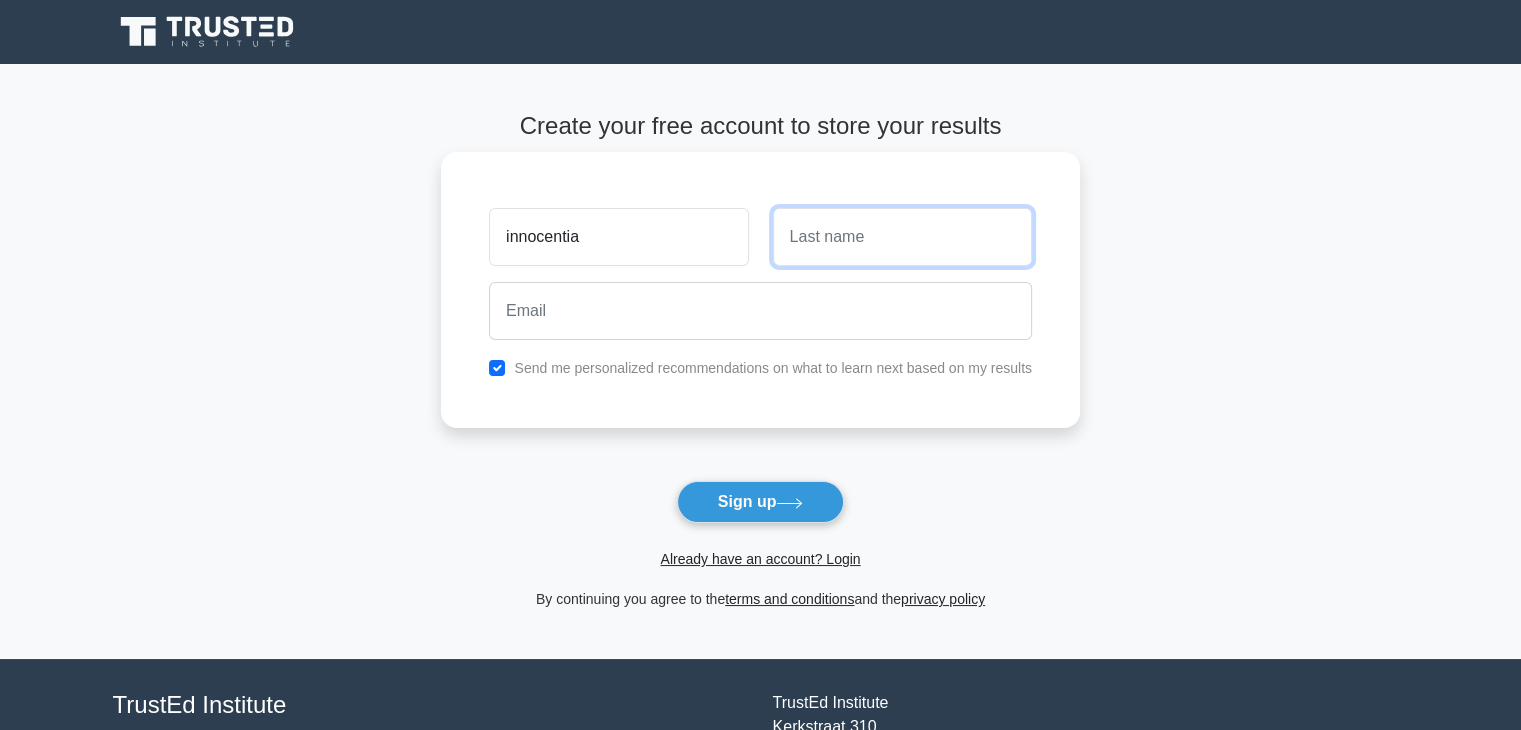 click at bounding box center (902, 237) 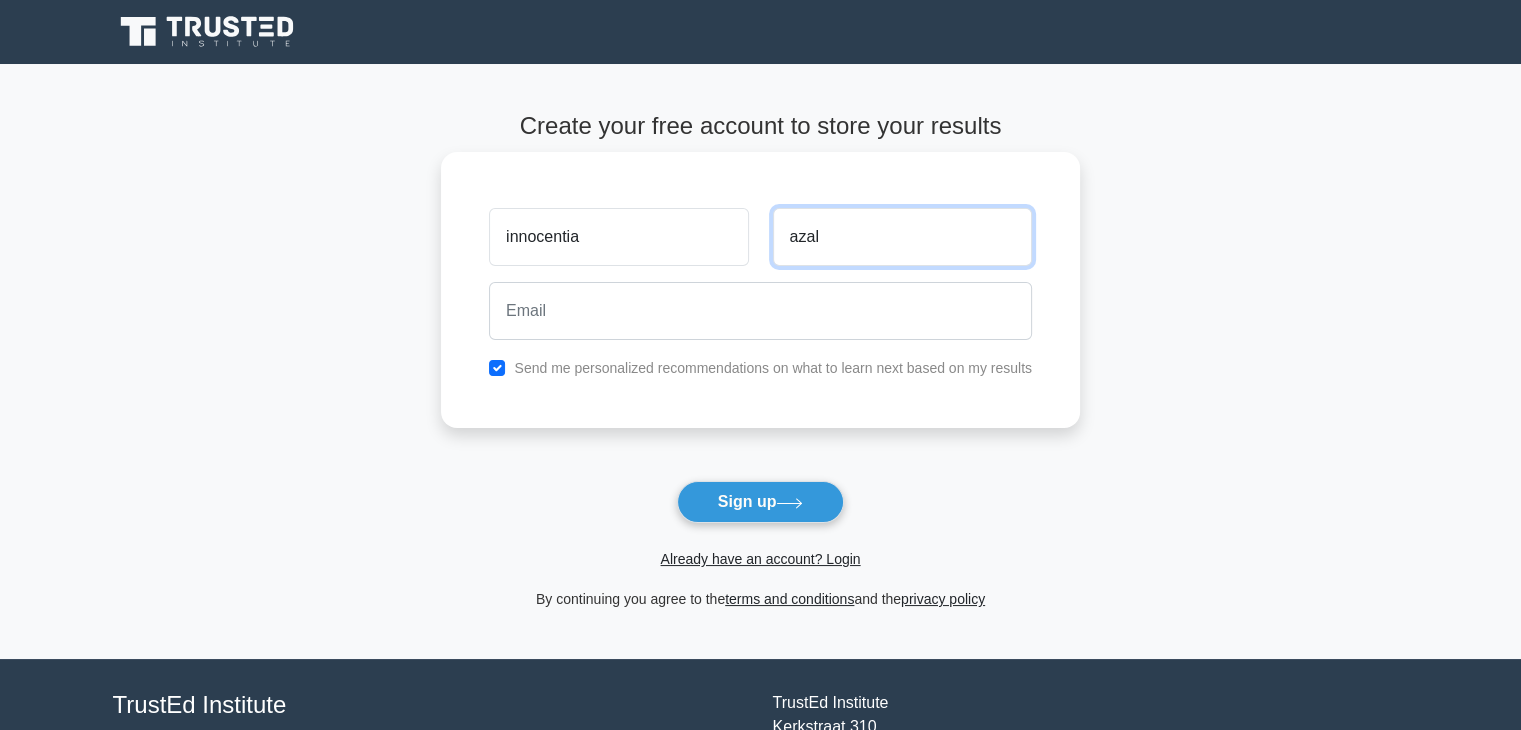 type on "azal" 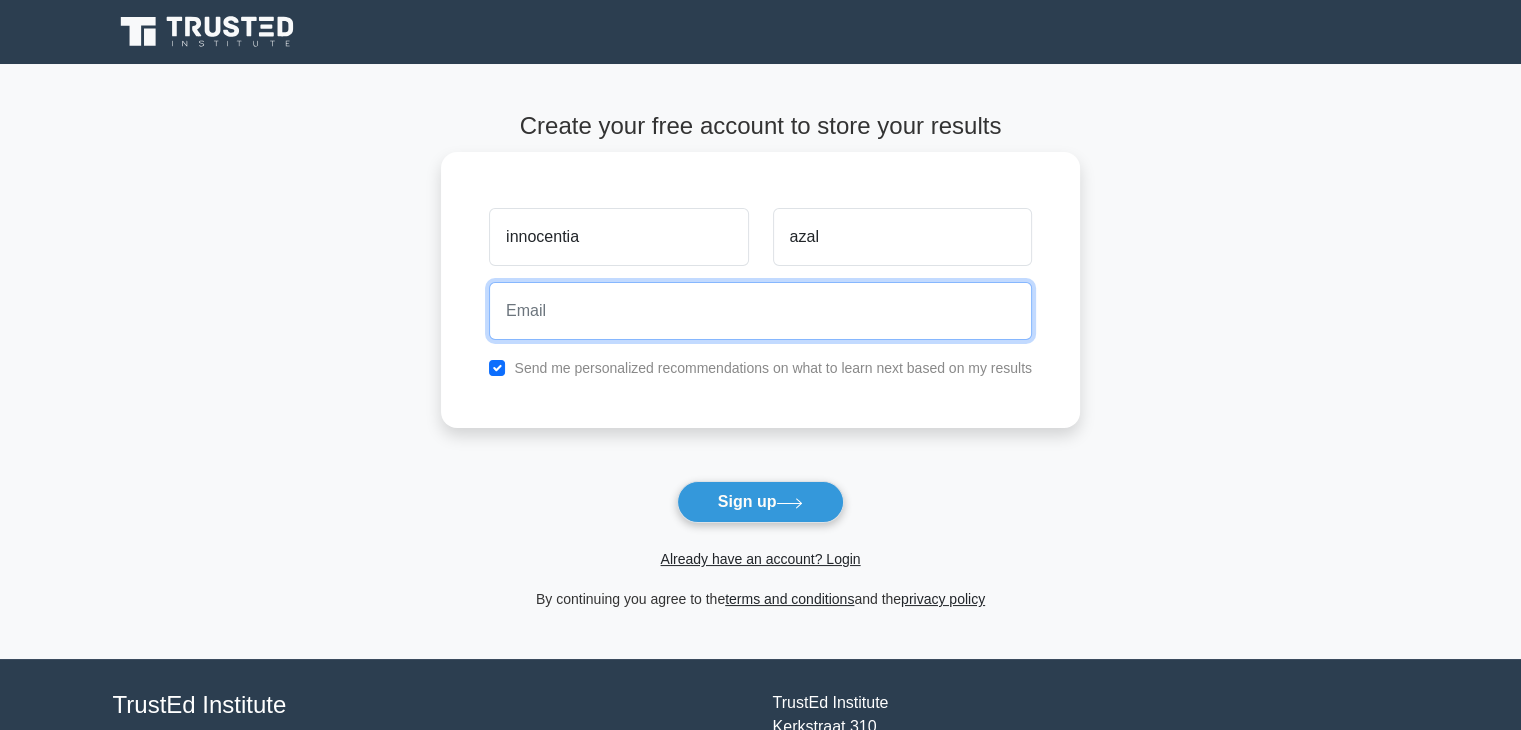 click at bounding box center (760, 311) 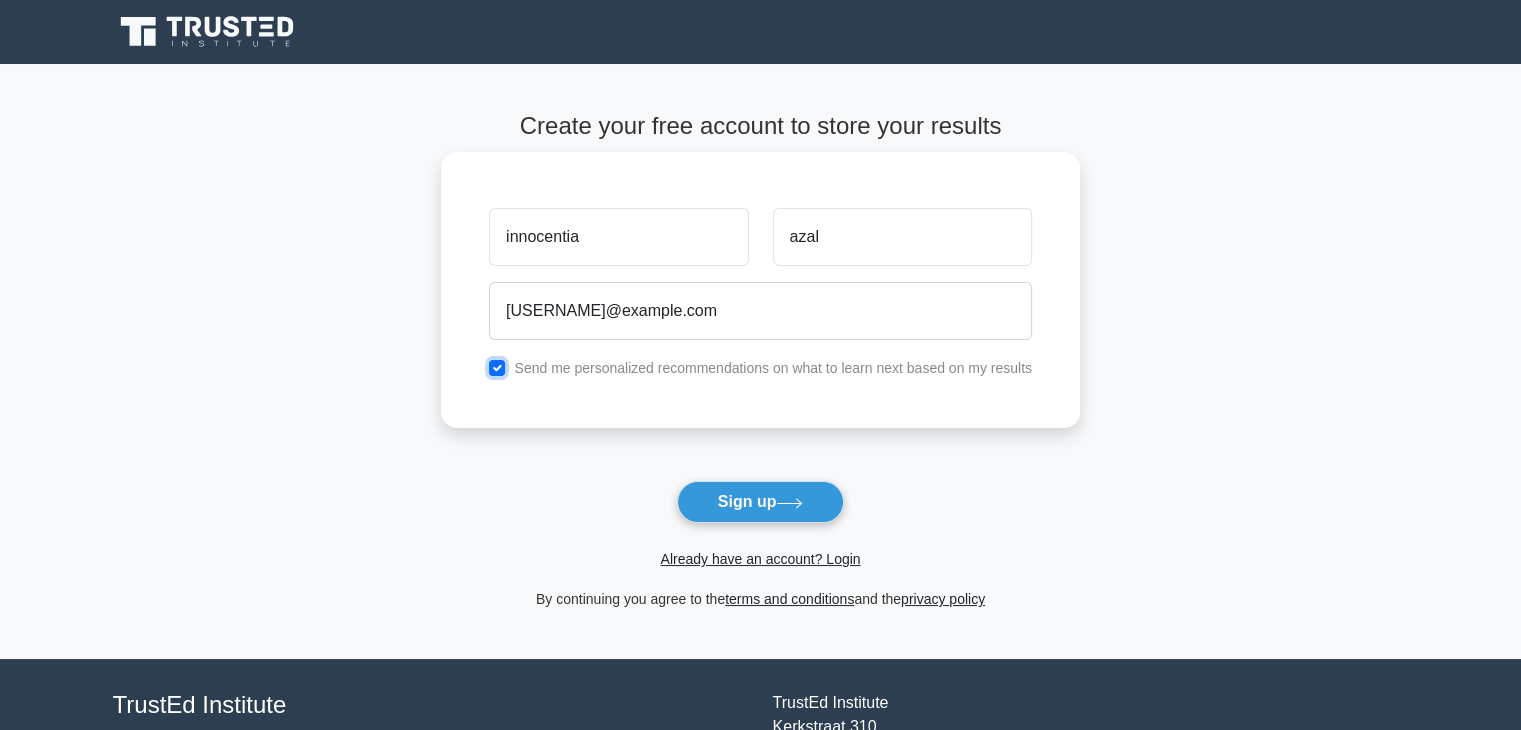 click at bounding box center [497, 368] 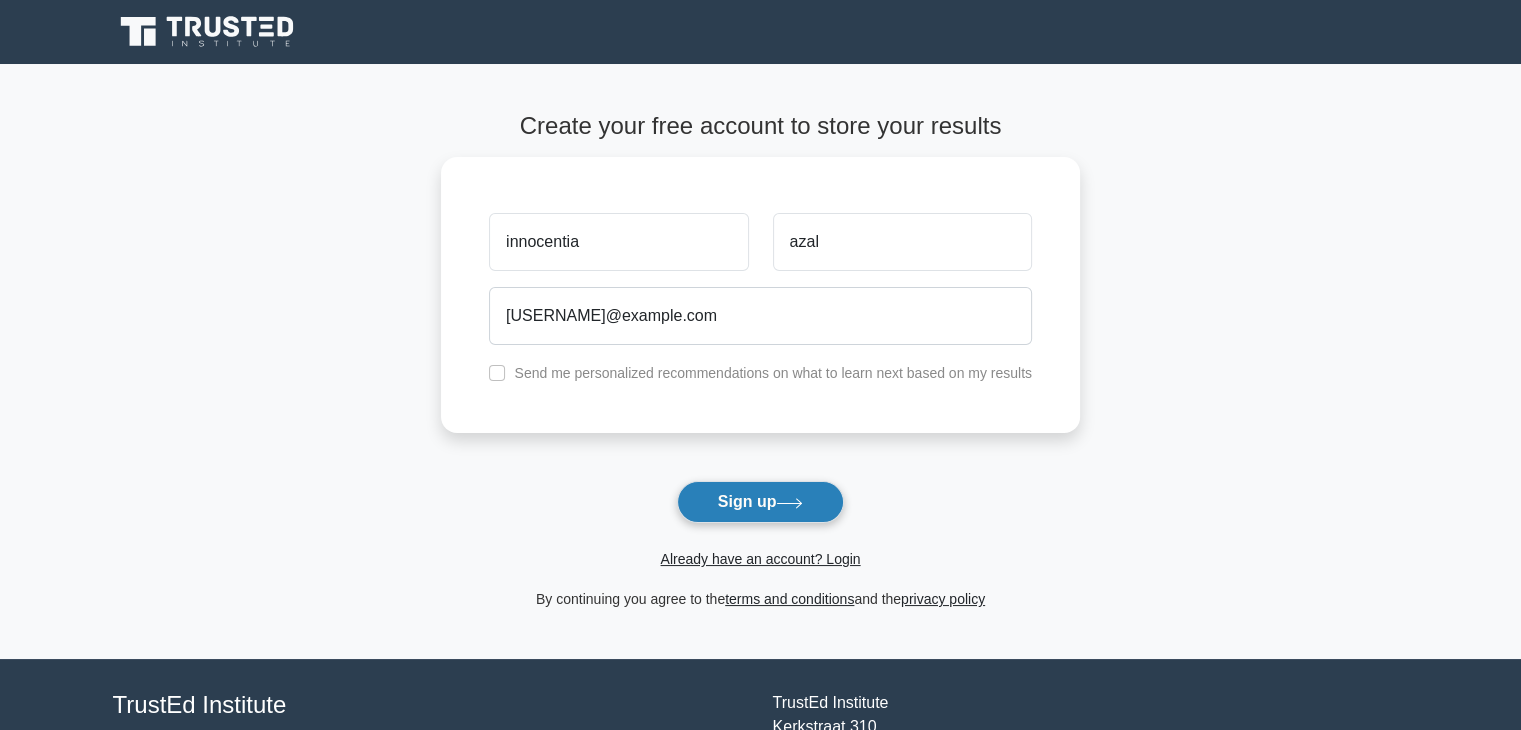 click on "Sign up" at bounding box center [761, 502] 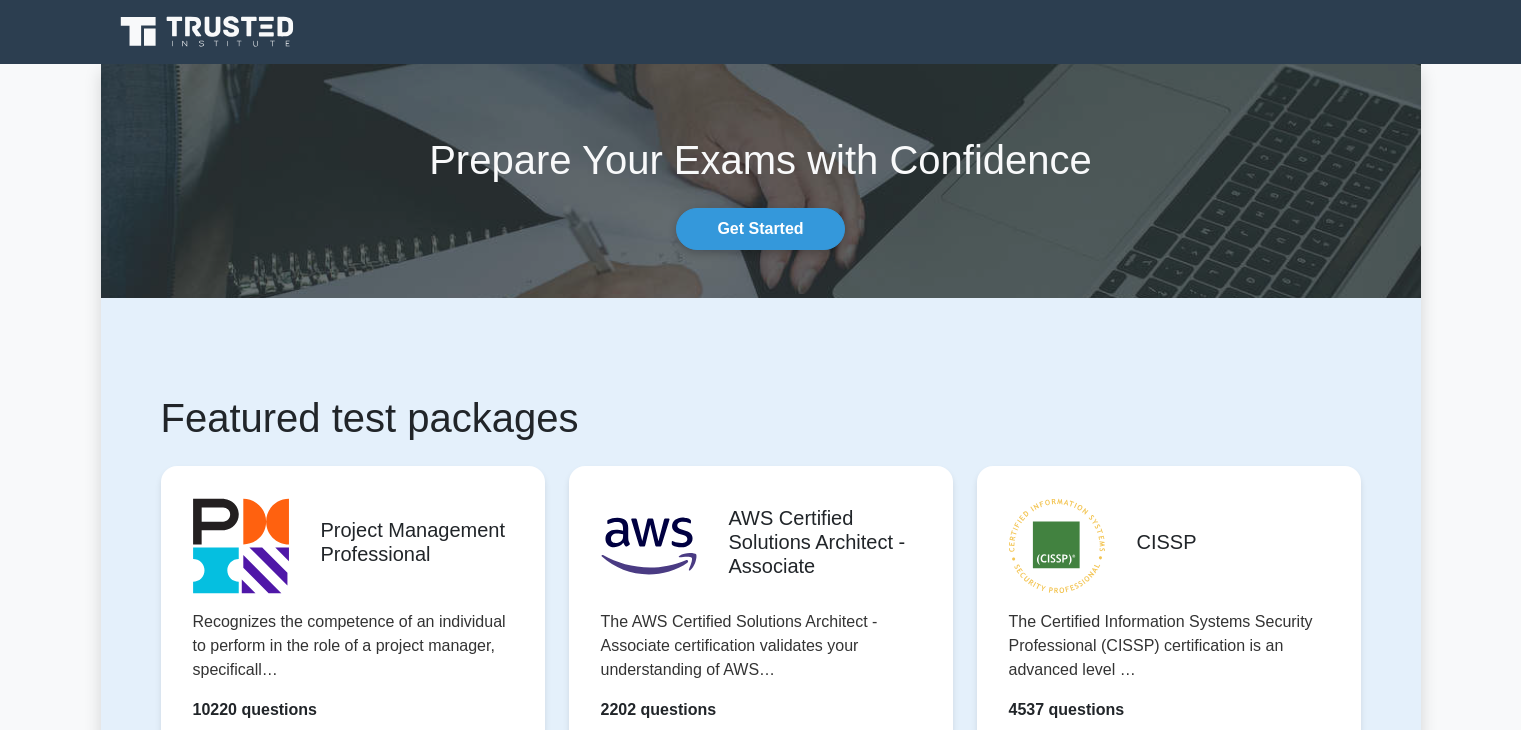 scroll, scrollTop: 0, scrollLeft: 0, axis: both 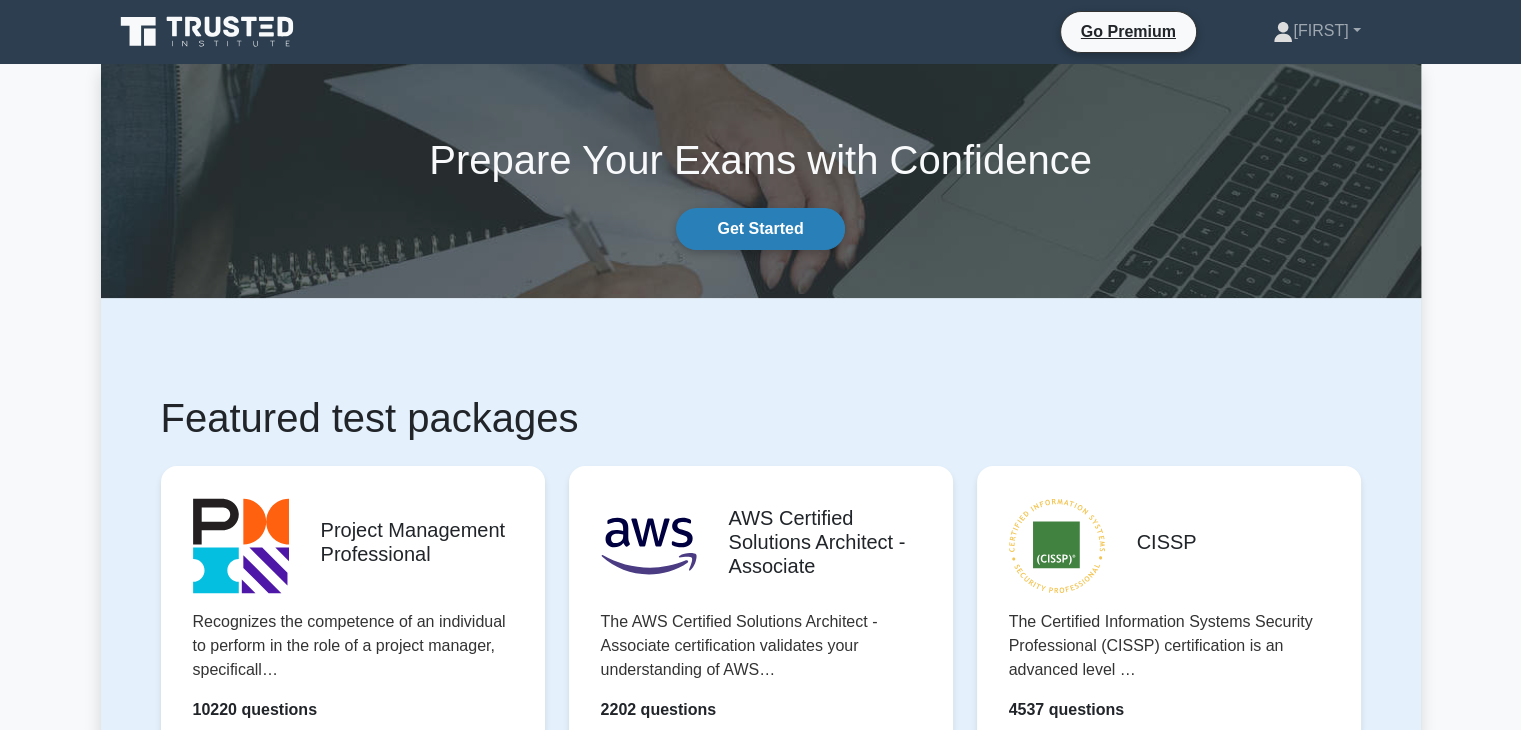 click on "Get Started" at bounding box center [760, 229] 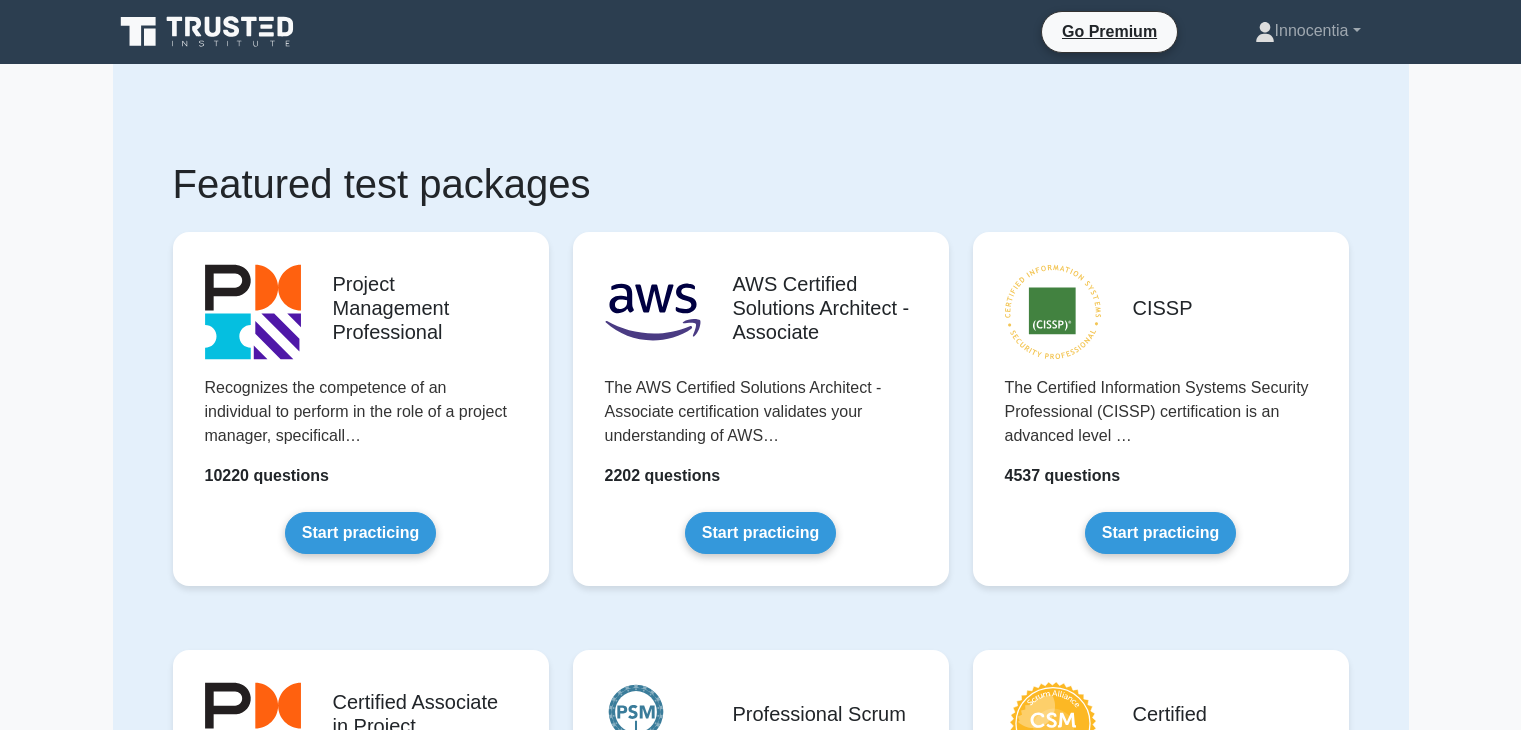scroll, scrollTop: 0, scrollLeft: 0, axis: both 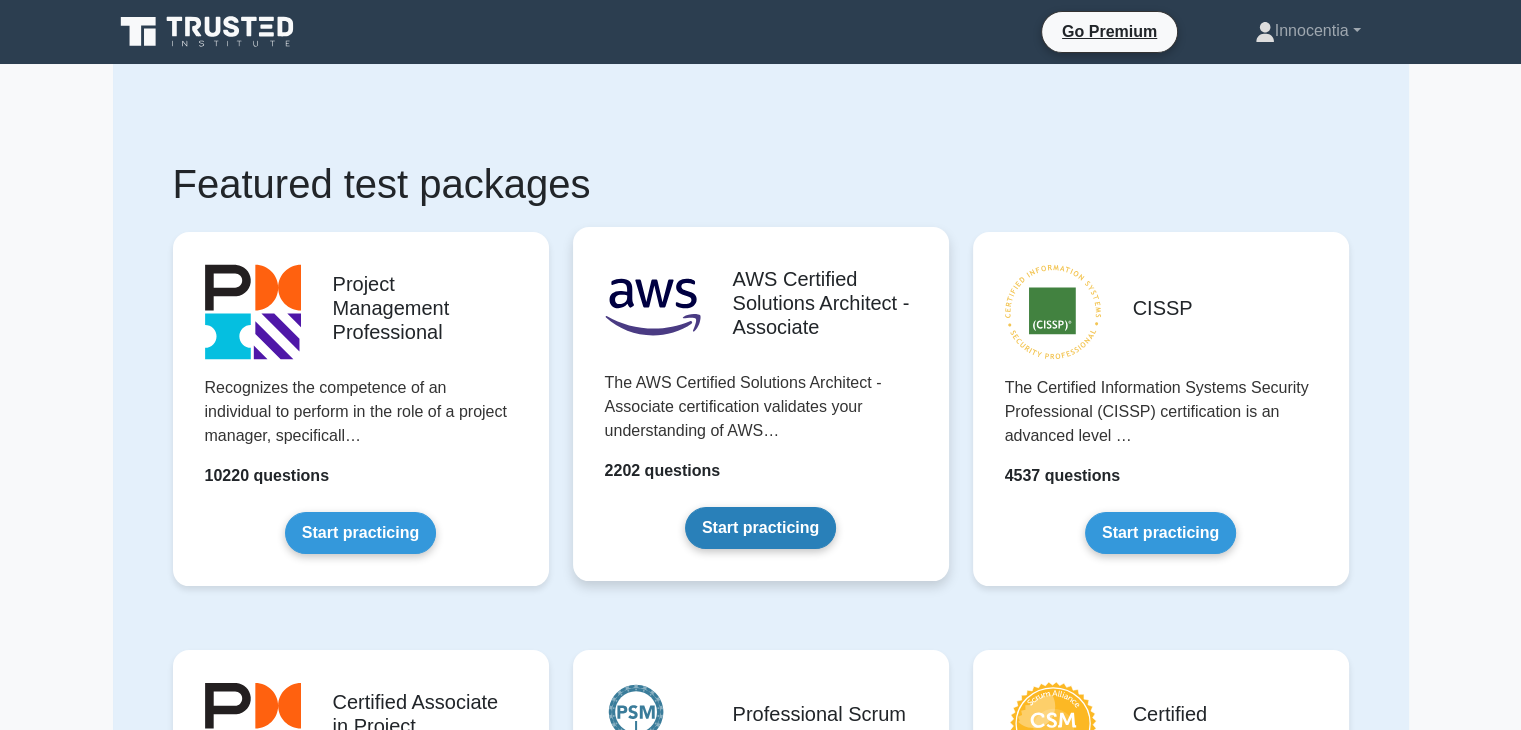 click on "Start practicing" at bounding box center [760, 528] 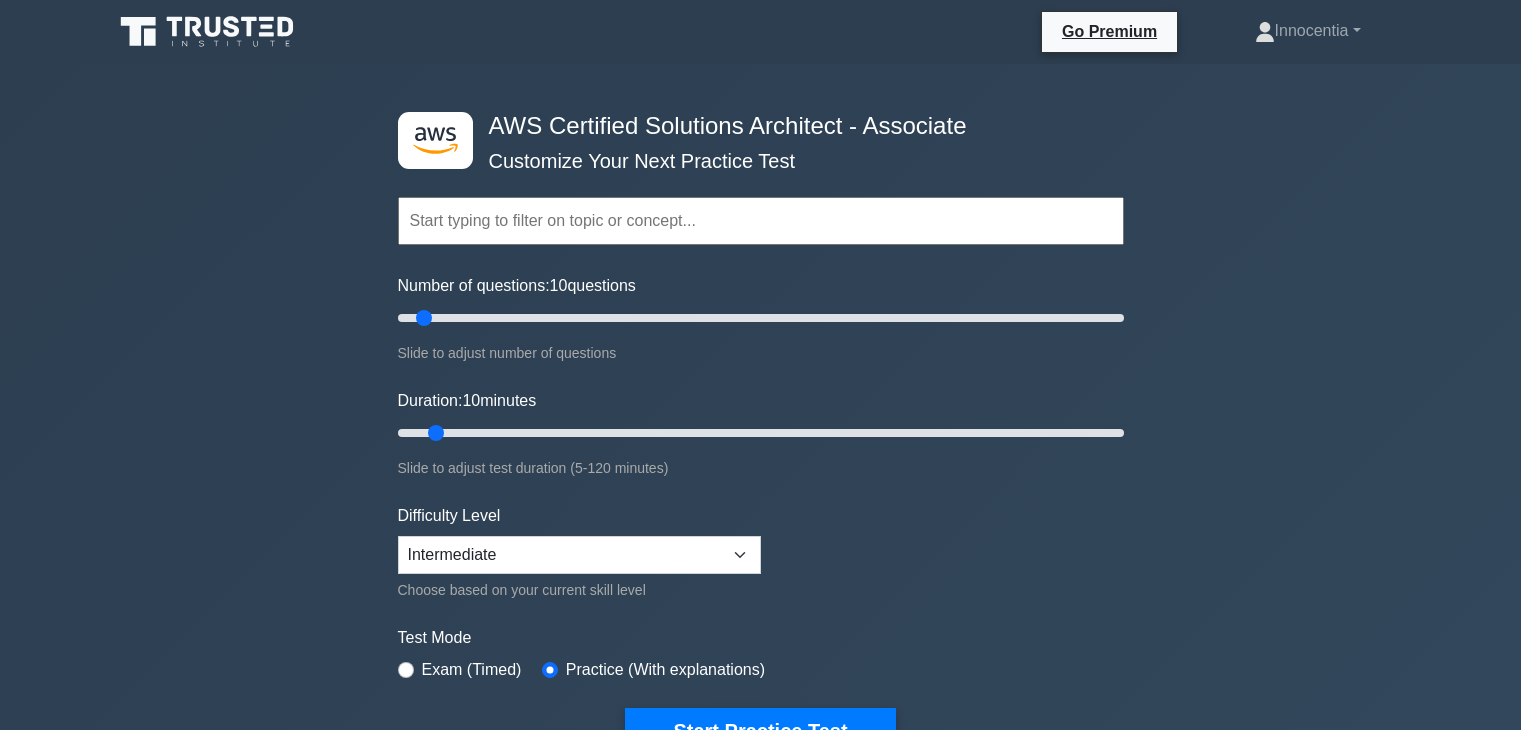 scroll, scrollTop: 0, scrollLeft: 0, axis: both 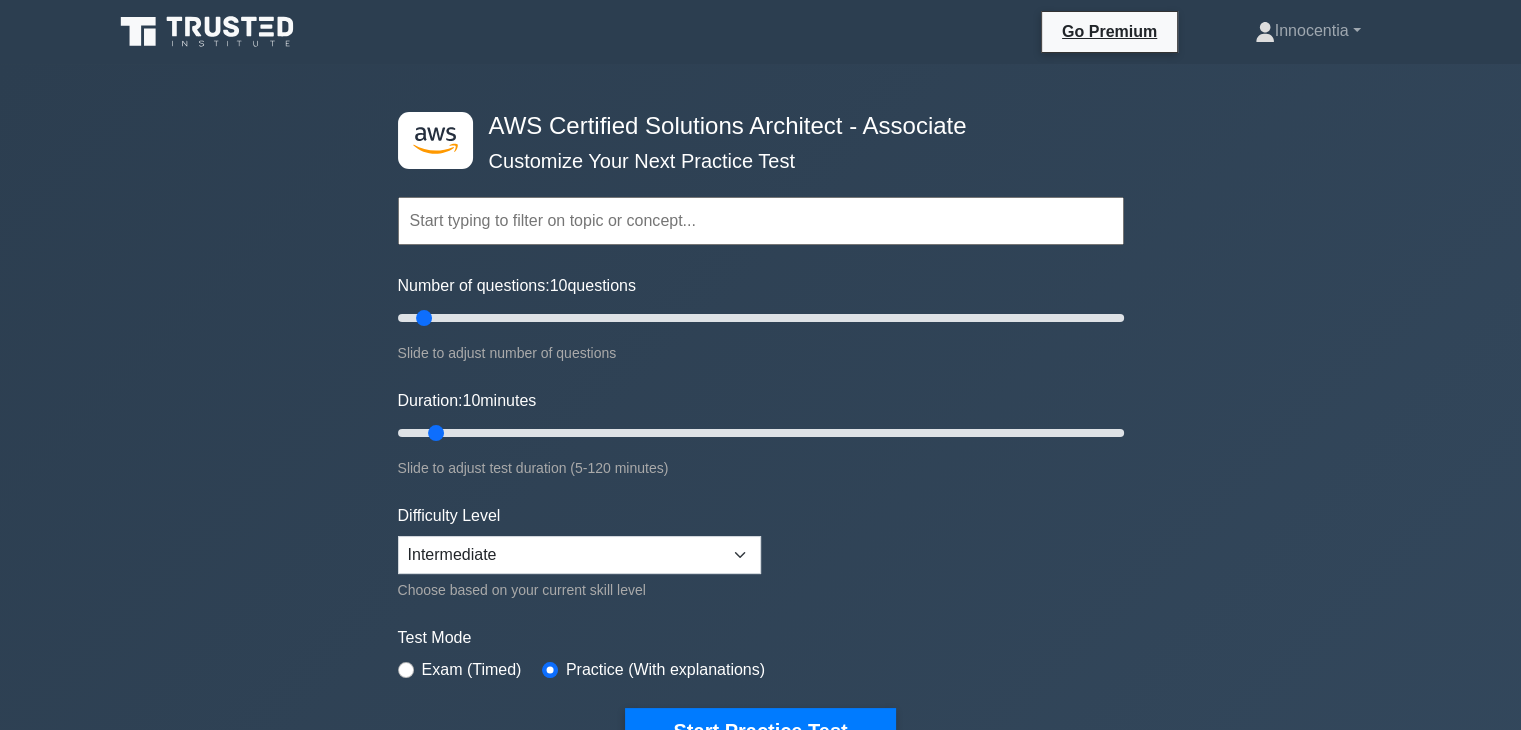 click at bounding box center (761, 221) 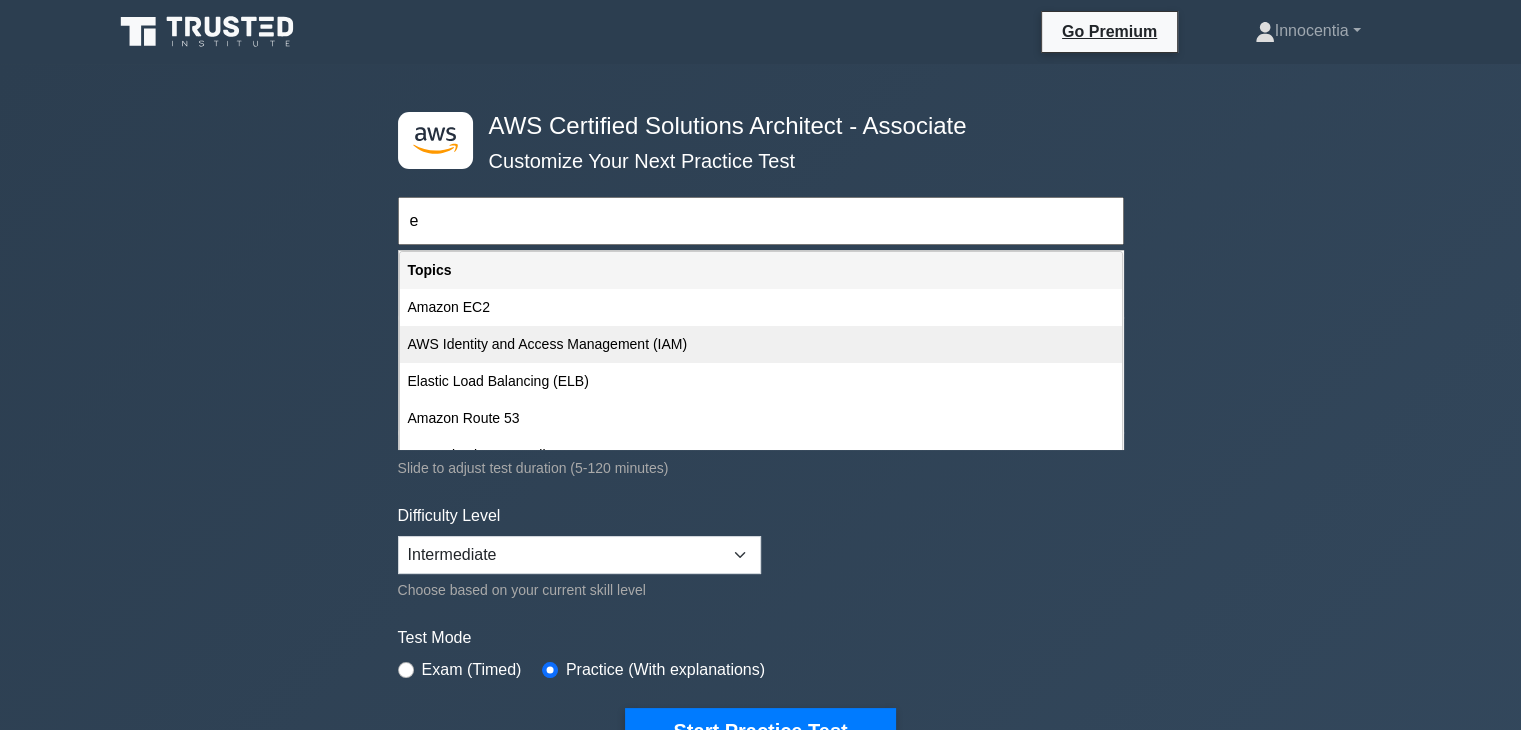 click on "AWS Identity and Access Management (IAM)" at bounding box center [761, 344] 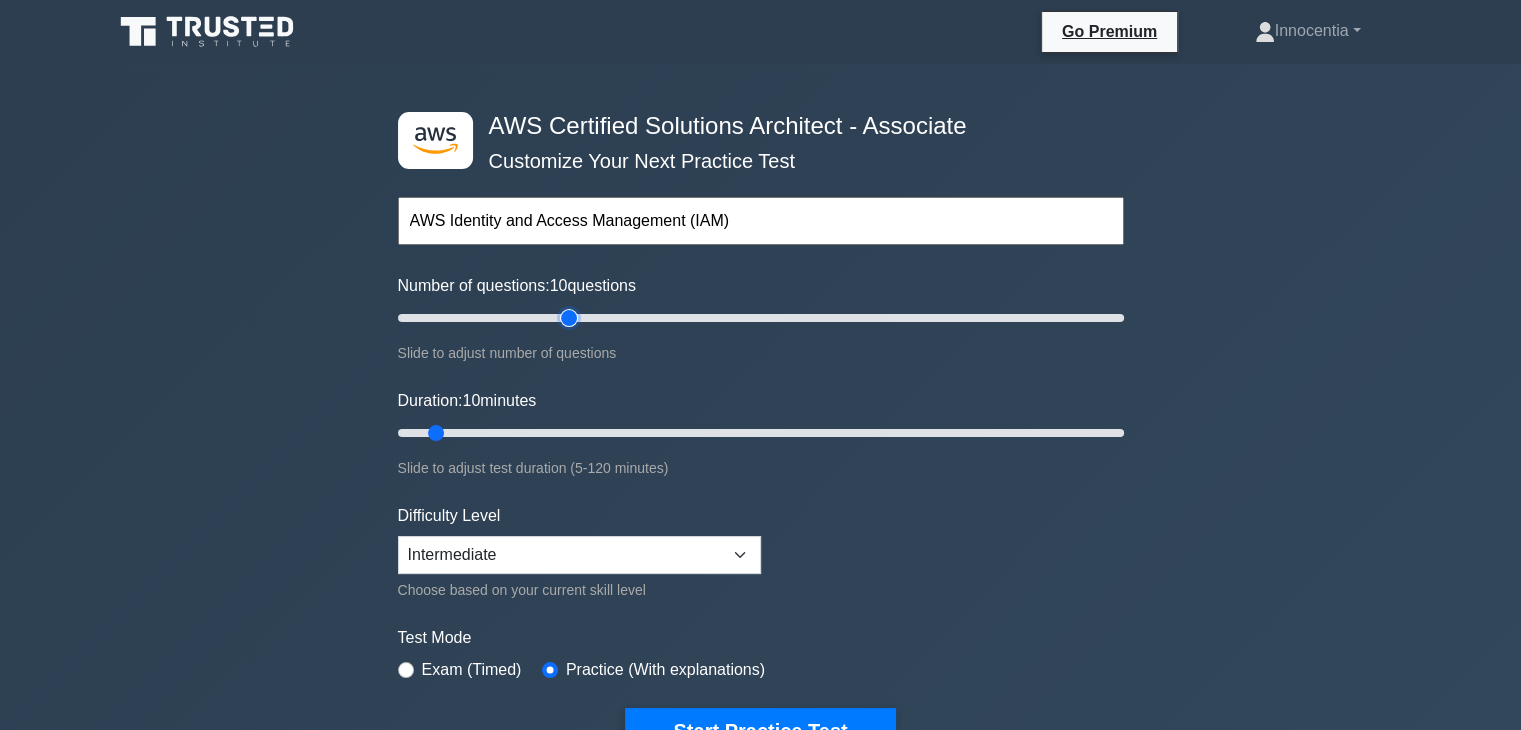 type on "50" 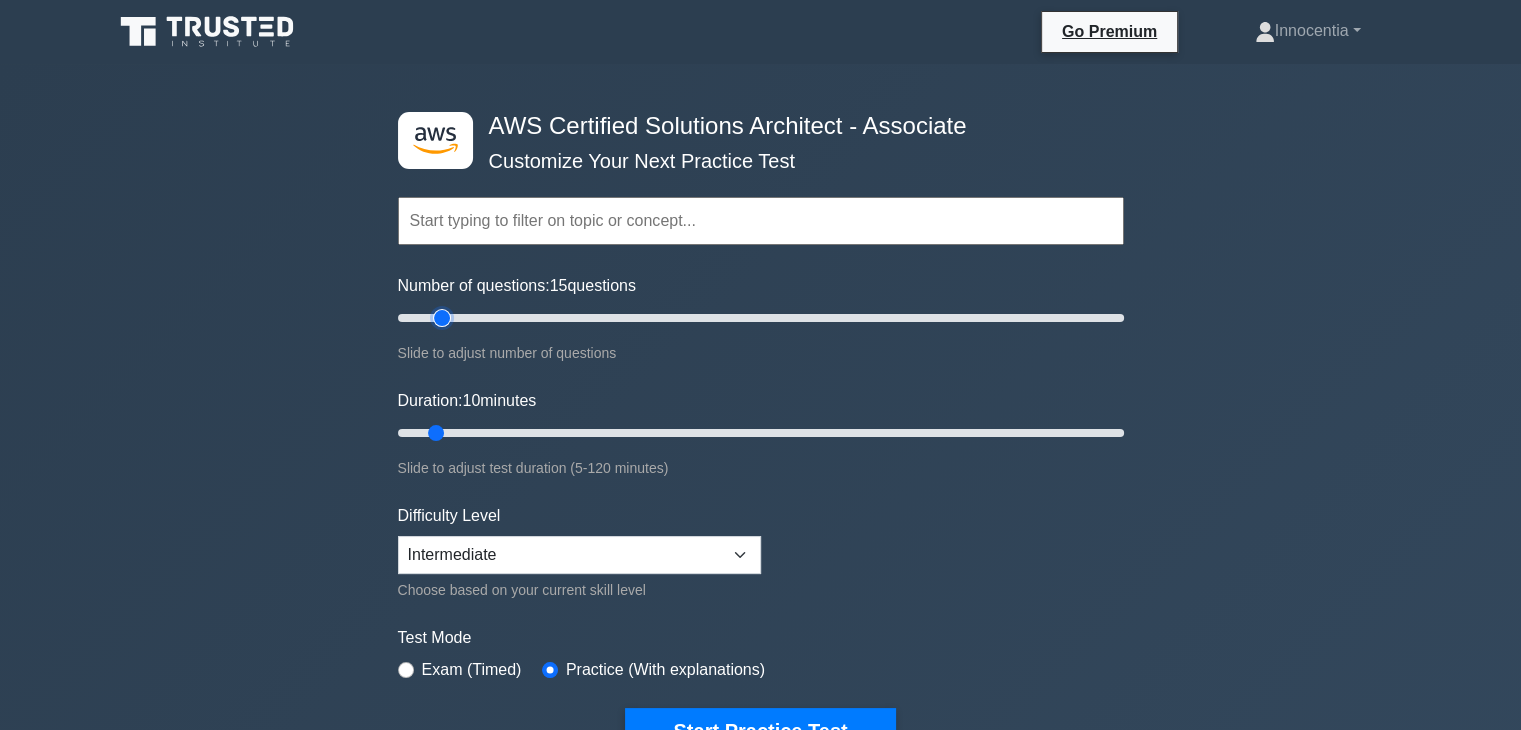 click on "Number of questions:  15  questions" at bounding box center [761, 318] 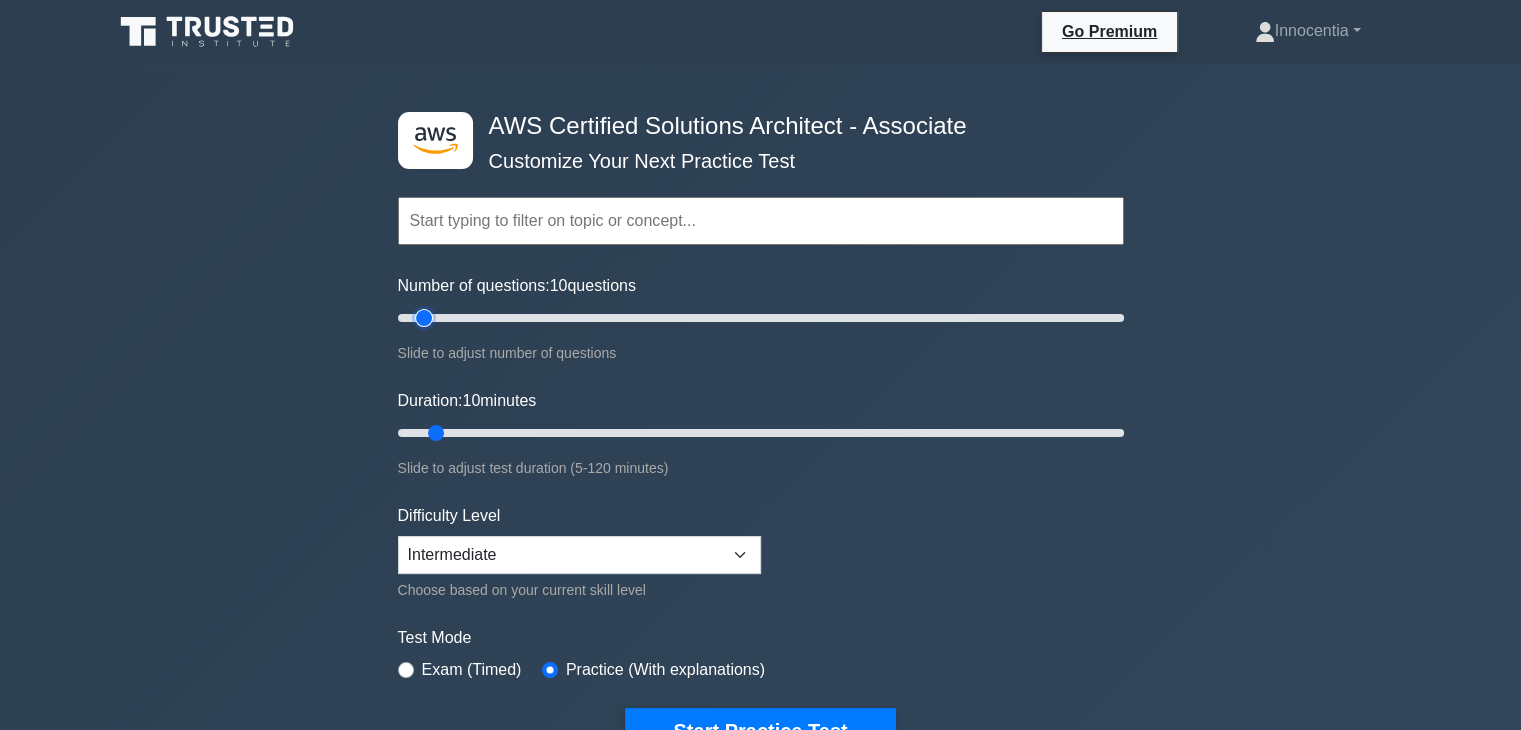 type on "10" 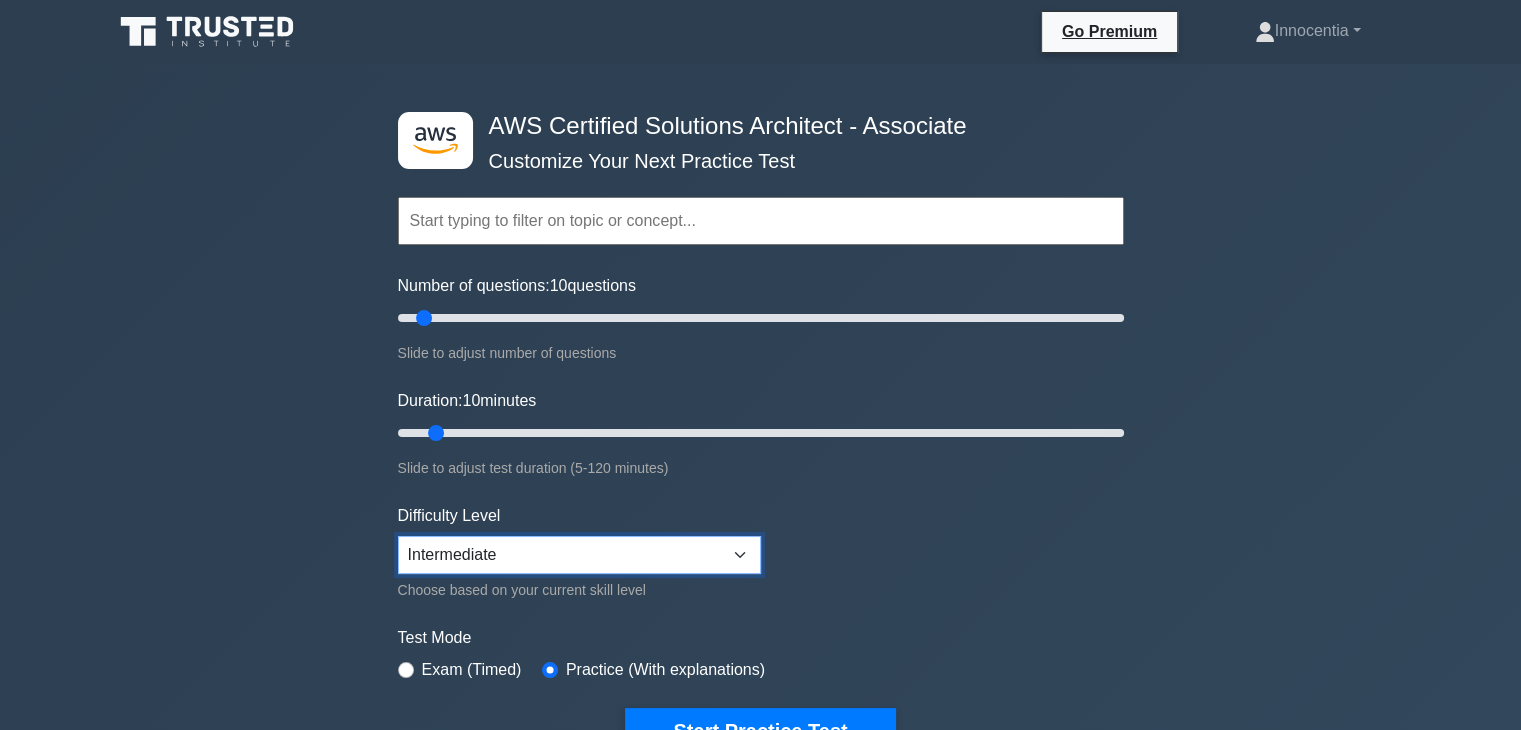 click on "Beginner
Intermediate
Expert" at bounding box center (579, 555) 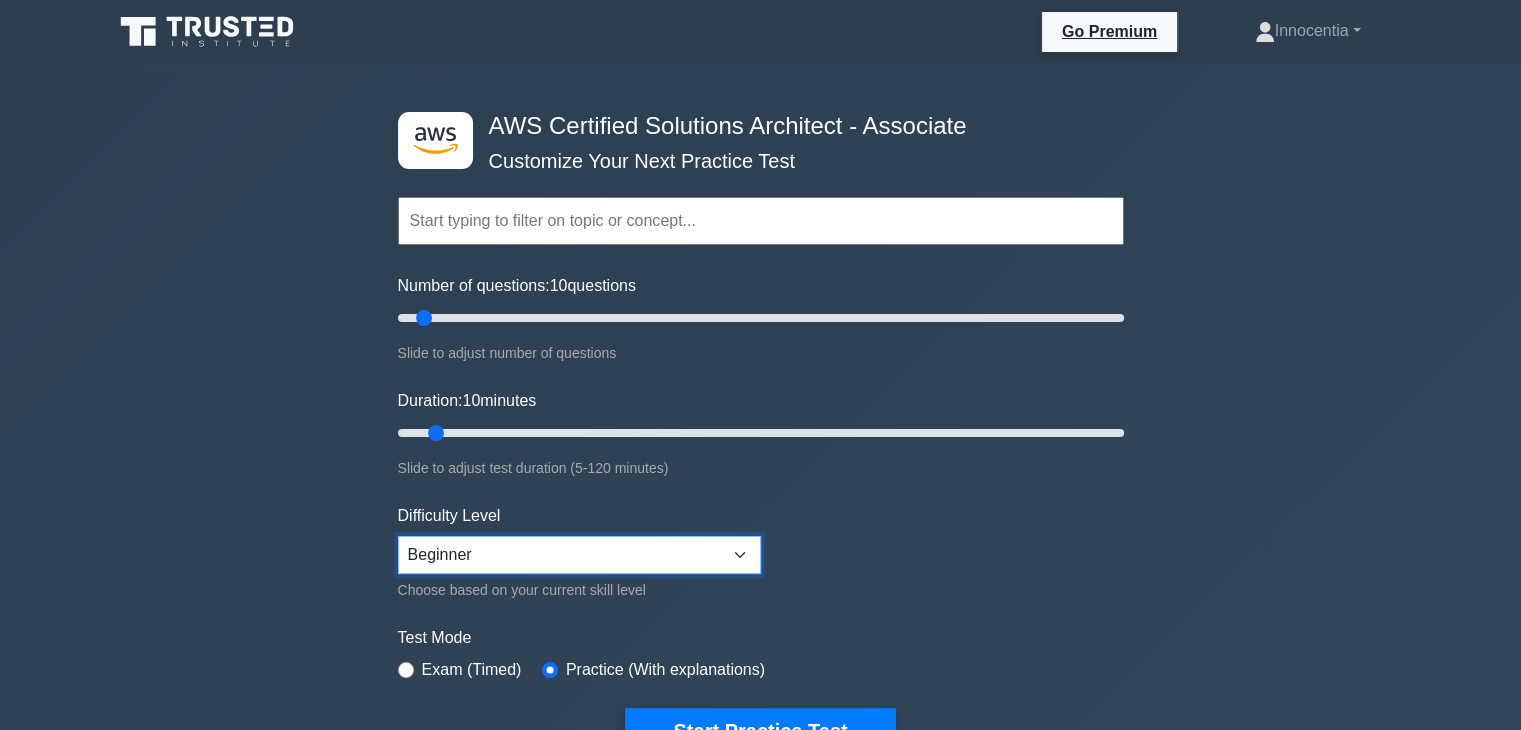 click on "Beginner
Intermediate
Expert" at bounding box center (579, 555) 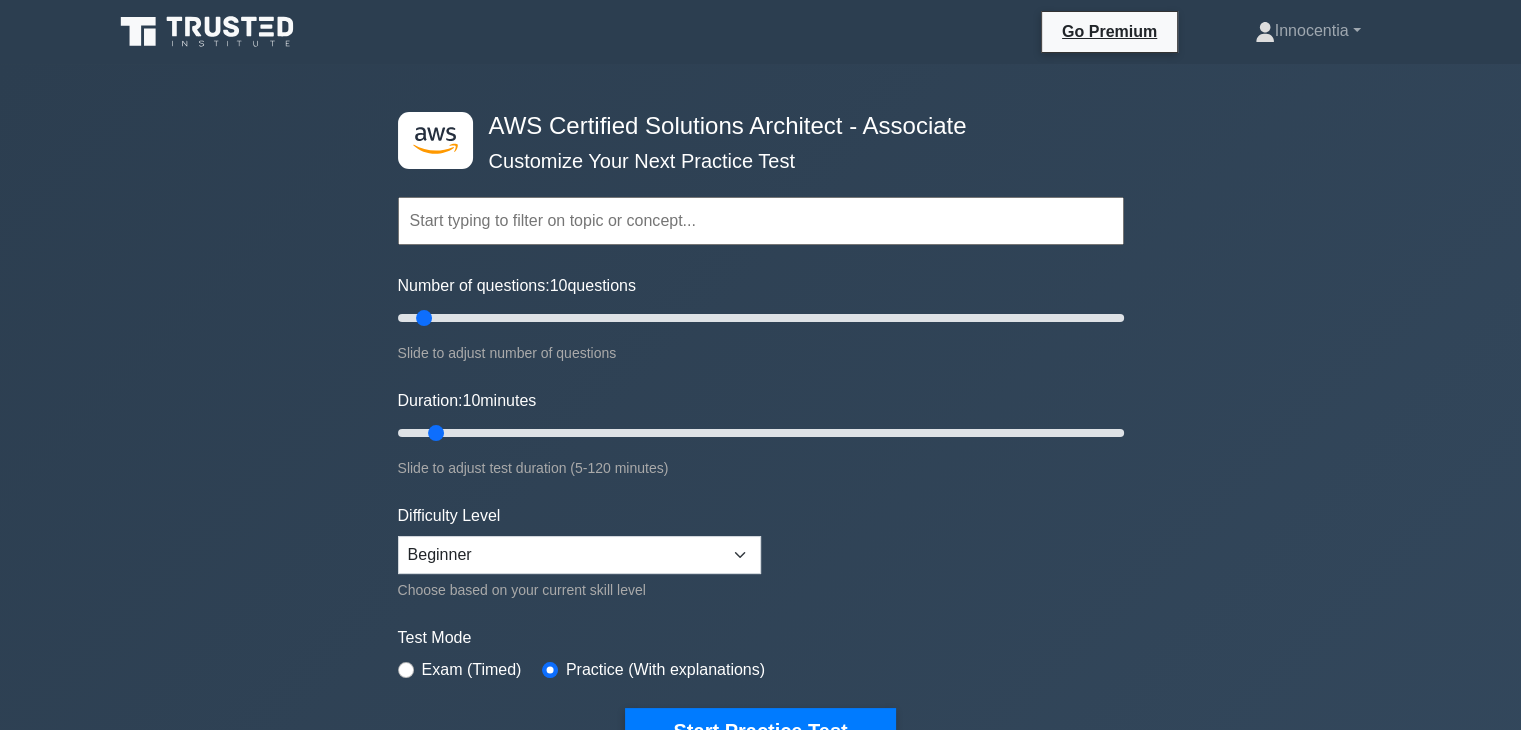 drag, startPoint x: 120, startPoint y: 563, endPoint x: 124, endPoint y: 547, distance: 16.492422 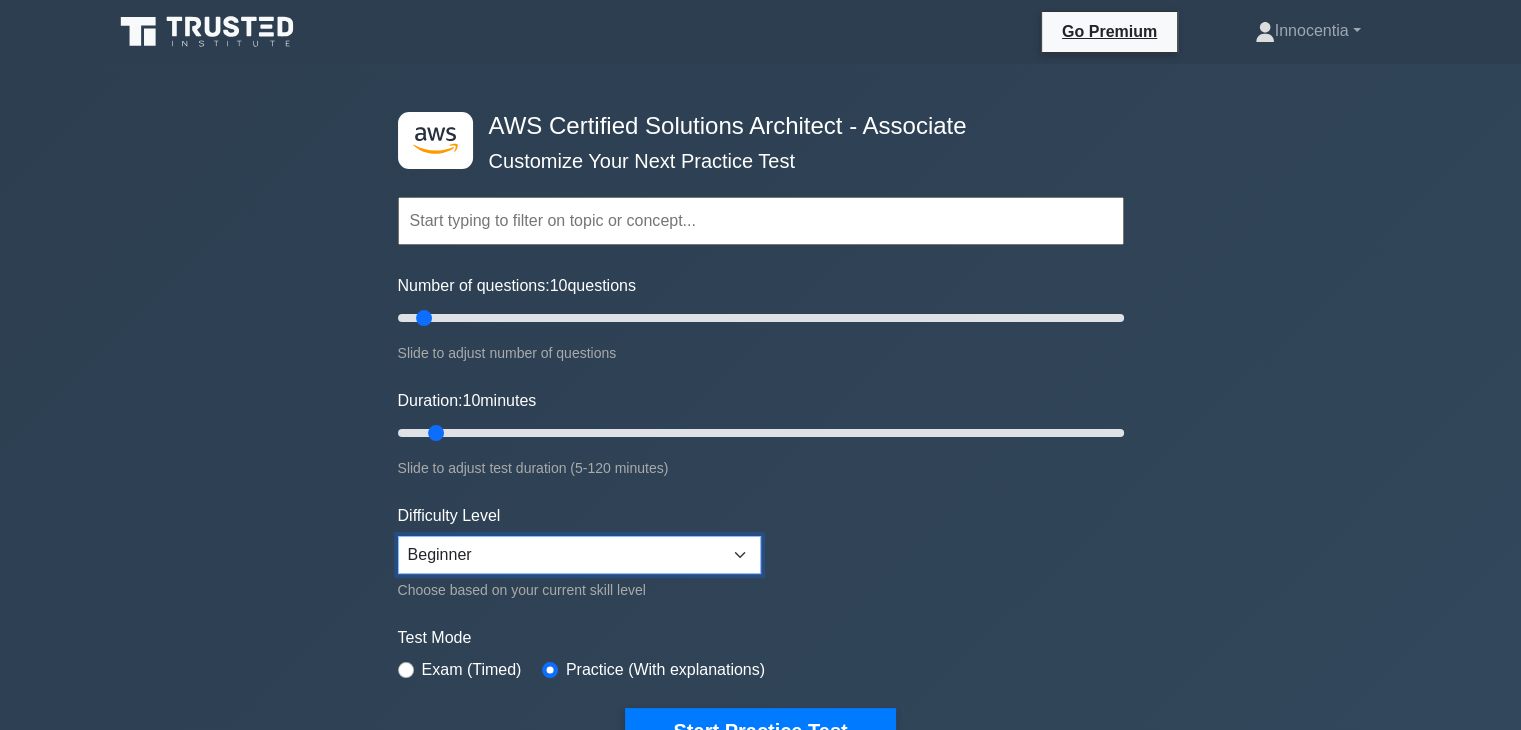 click on "Beginner
Intermediate
Expert" at bounding box center (579, 555) 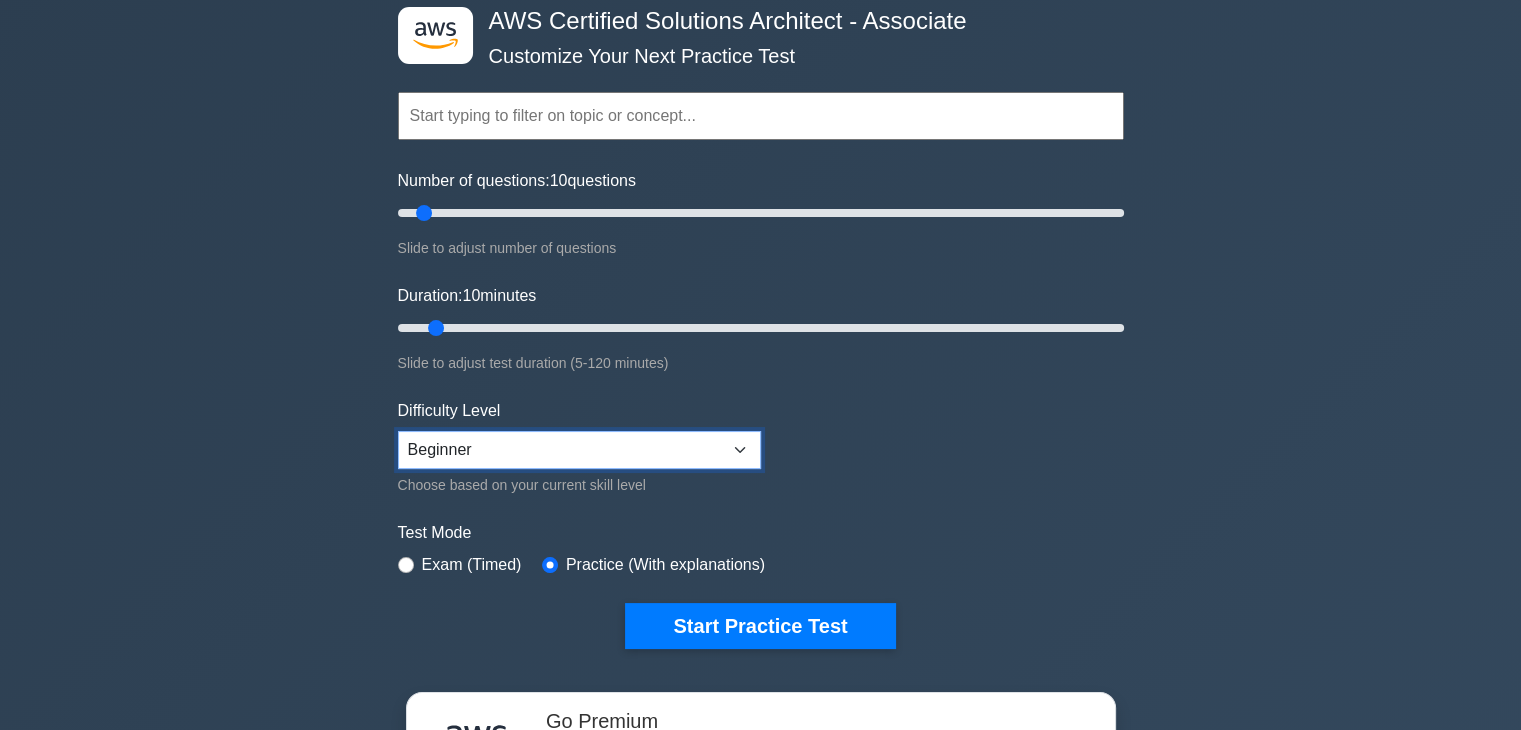 scroll, scrollTop: 100, scrollLeft: 0, axis: vertical 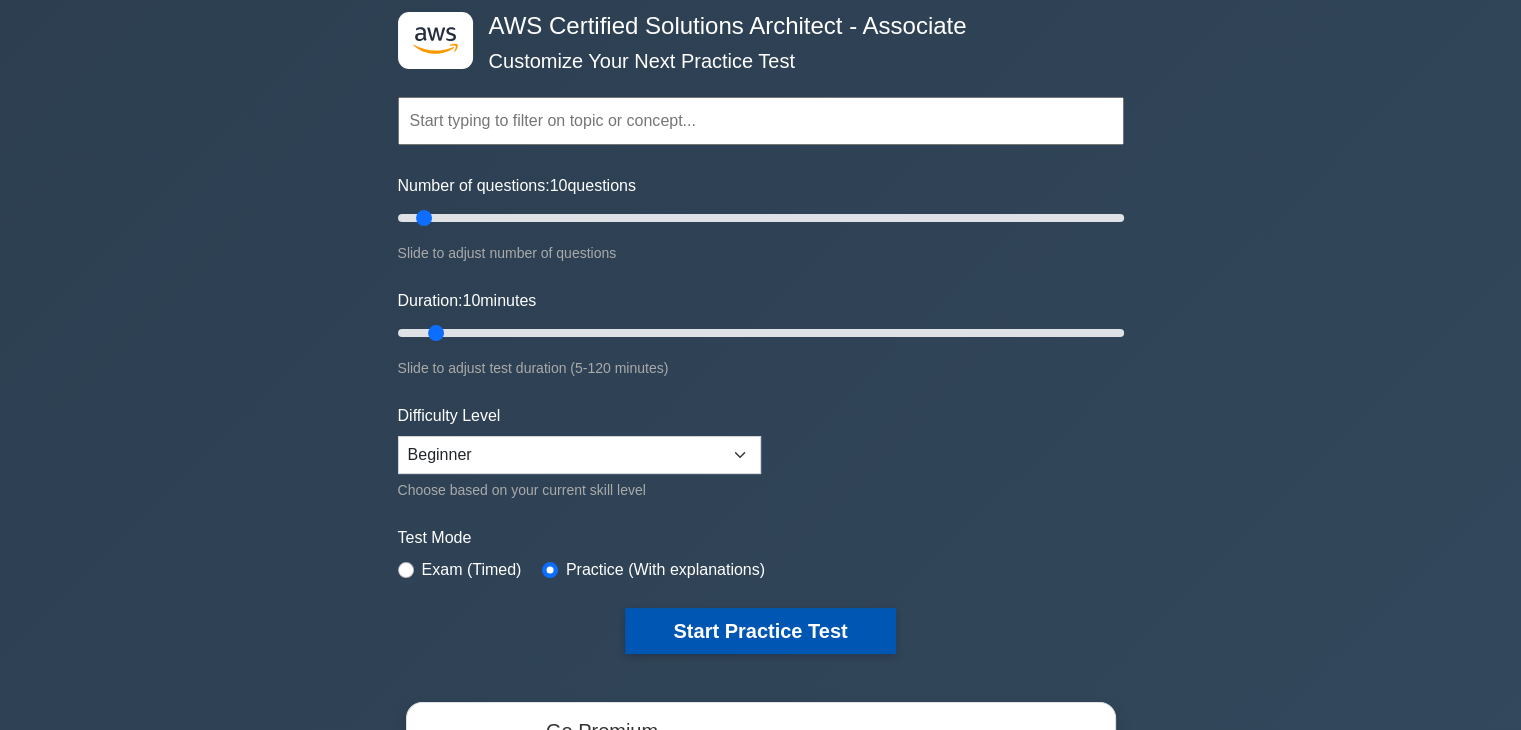 click on "Start Practice Test" at bounding box center [760, 631] 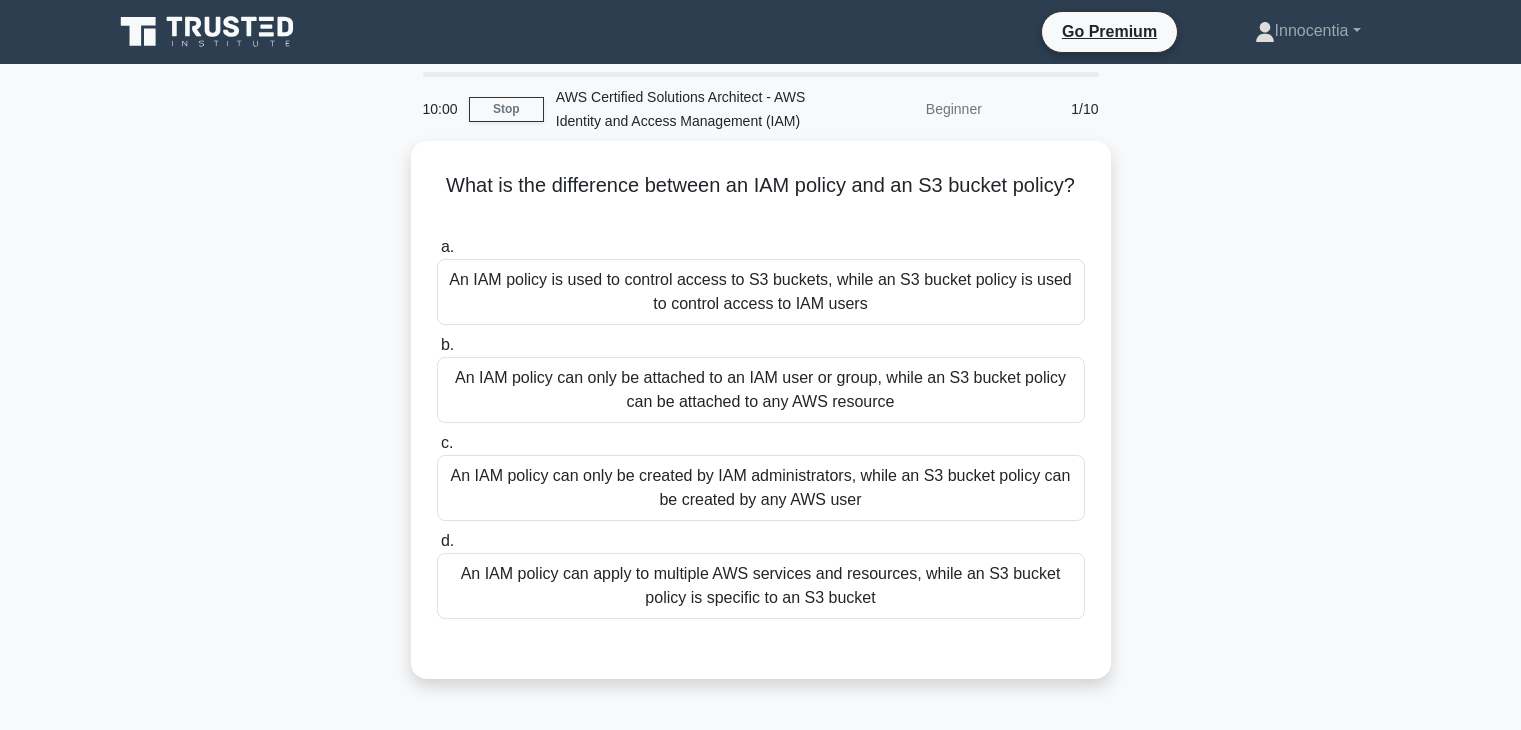 scroll, scrollTop: 0, scrollLeft: 0, axis: both 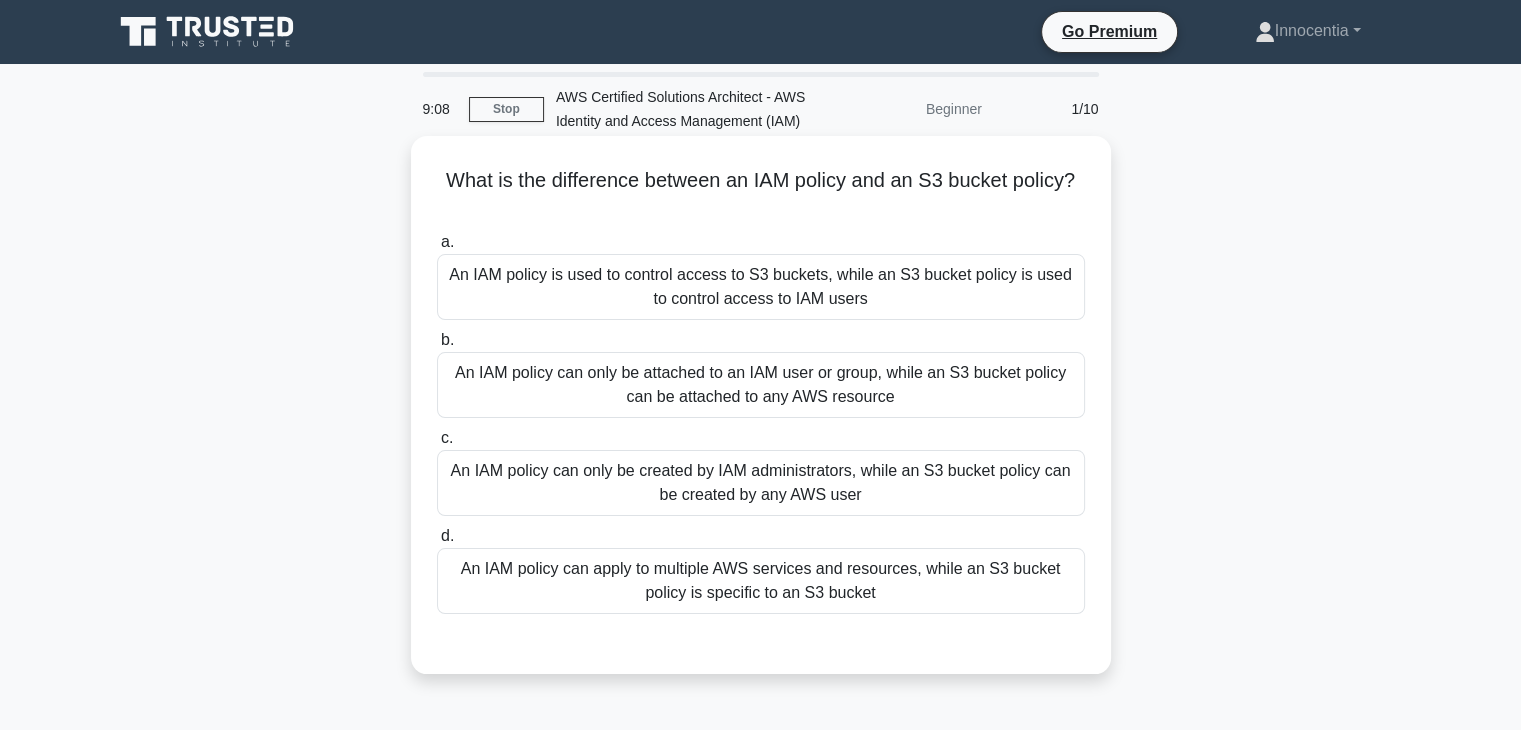 click on "An IAM policy can only be attached to an IAM user or group, while an S3 bucket policy can be attached to any AWS resource" at bounding box center (761, 385) 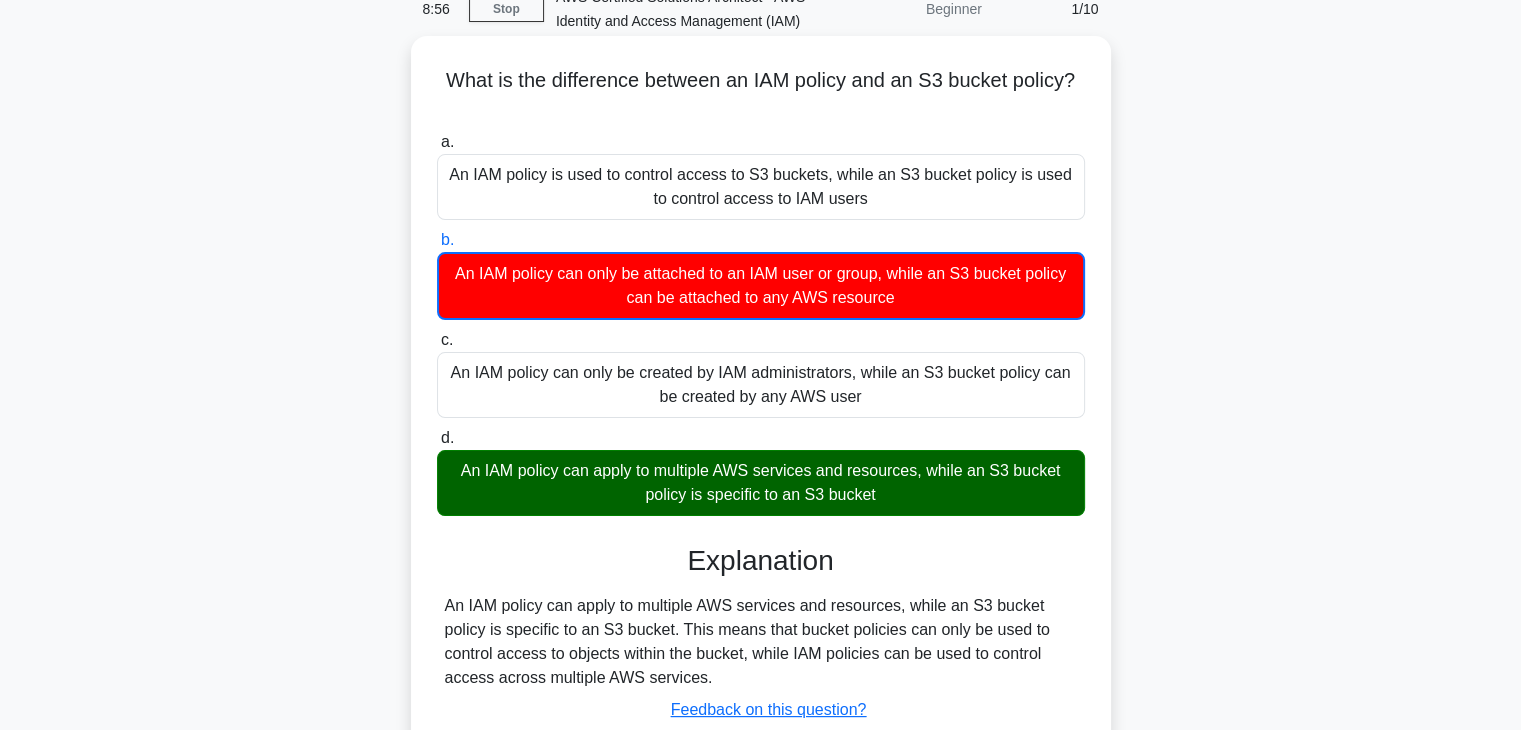 scroll, scrollTop: 0, scrollLeft: 0, axis: both 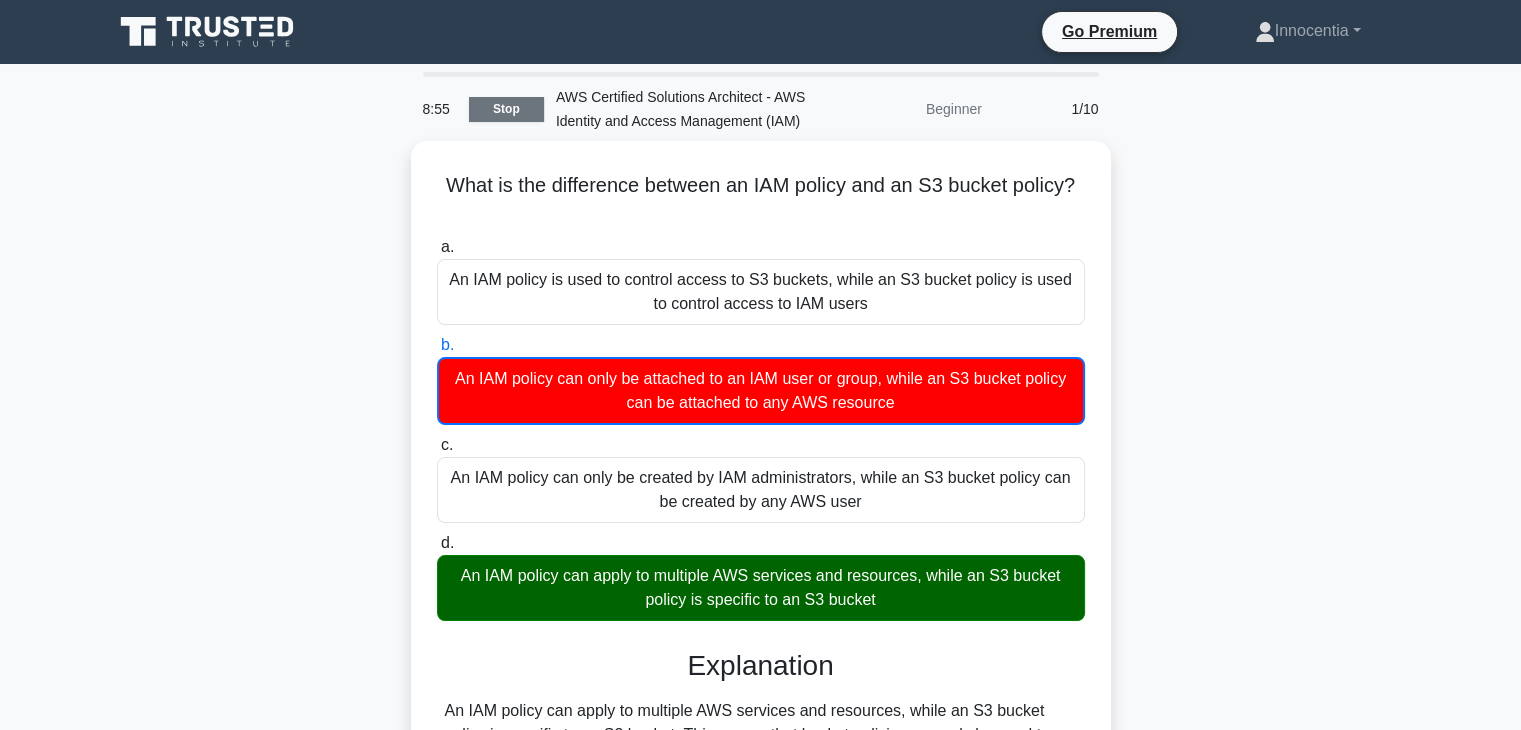click on "Stop" at bounding box center (506, 109) 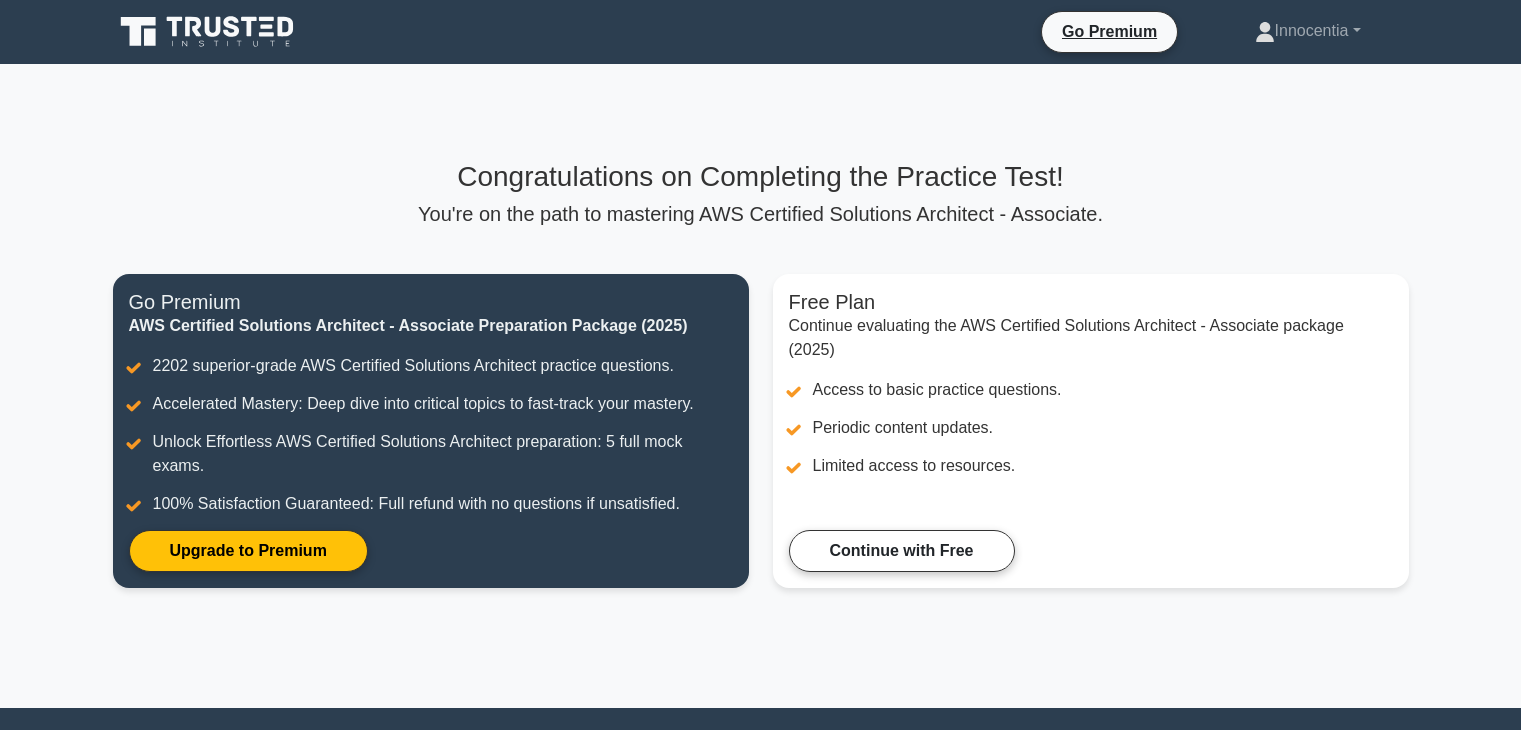 scroll, scrollTop: 0, scrollLeft: 0, axis: both 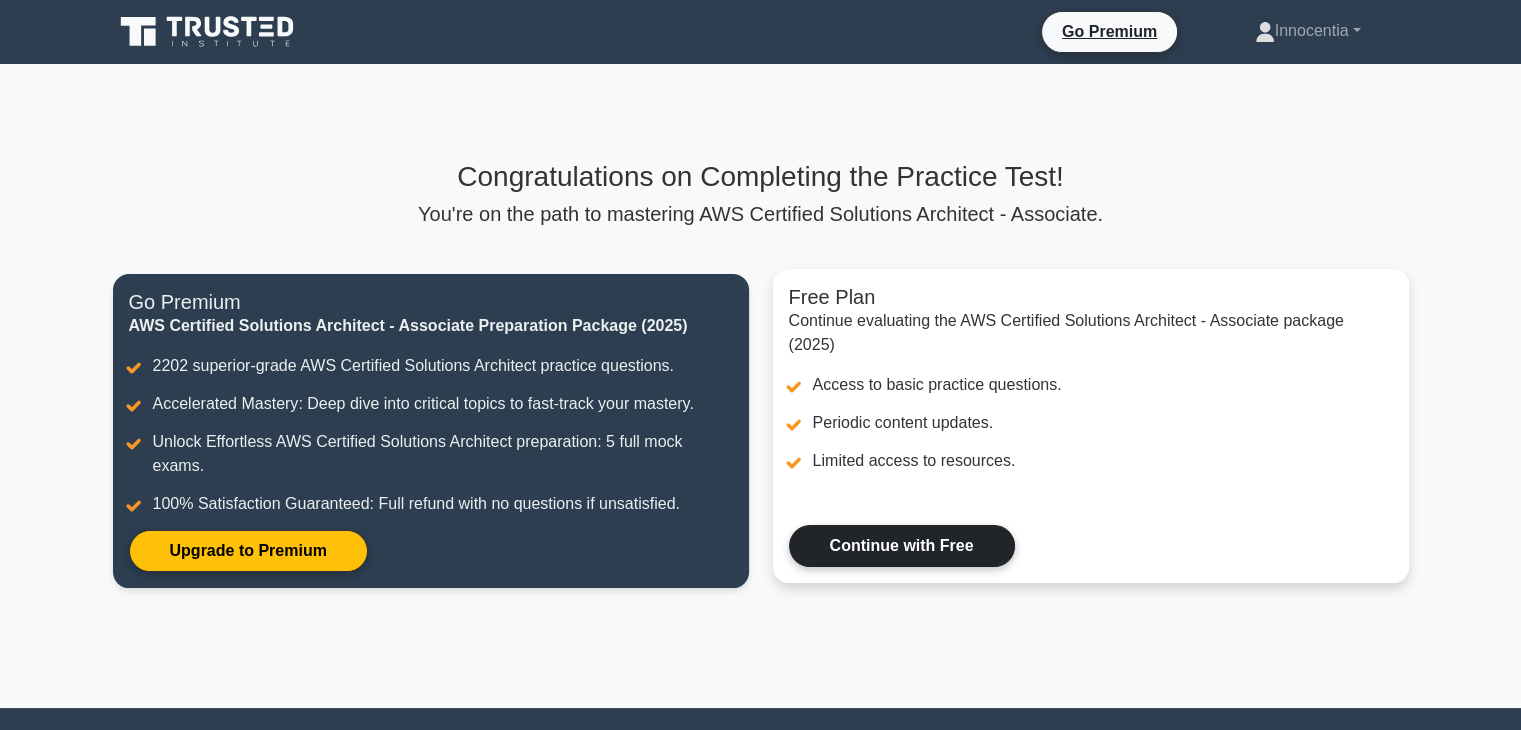 click on "Continue with Free" at bounding box center (902, 546) 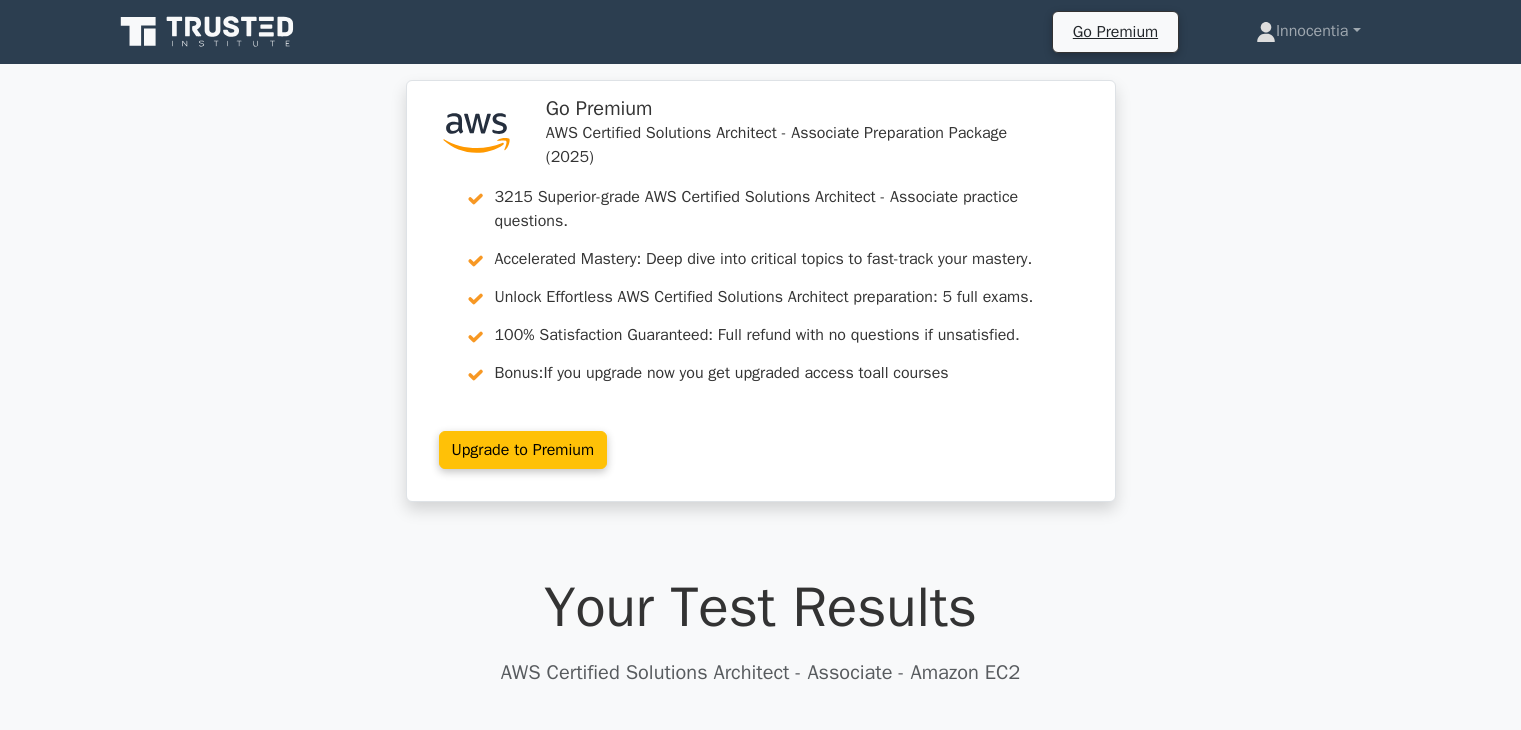 scroll, scrollTop: 0, scrollLeft: 0, axis: both 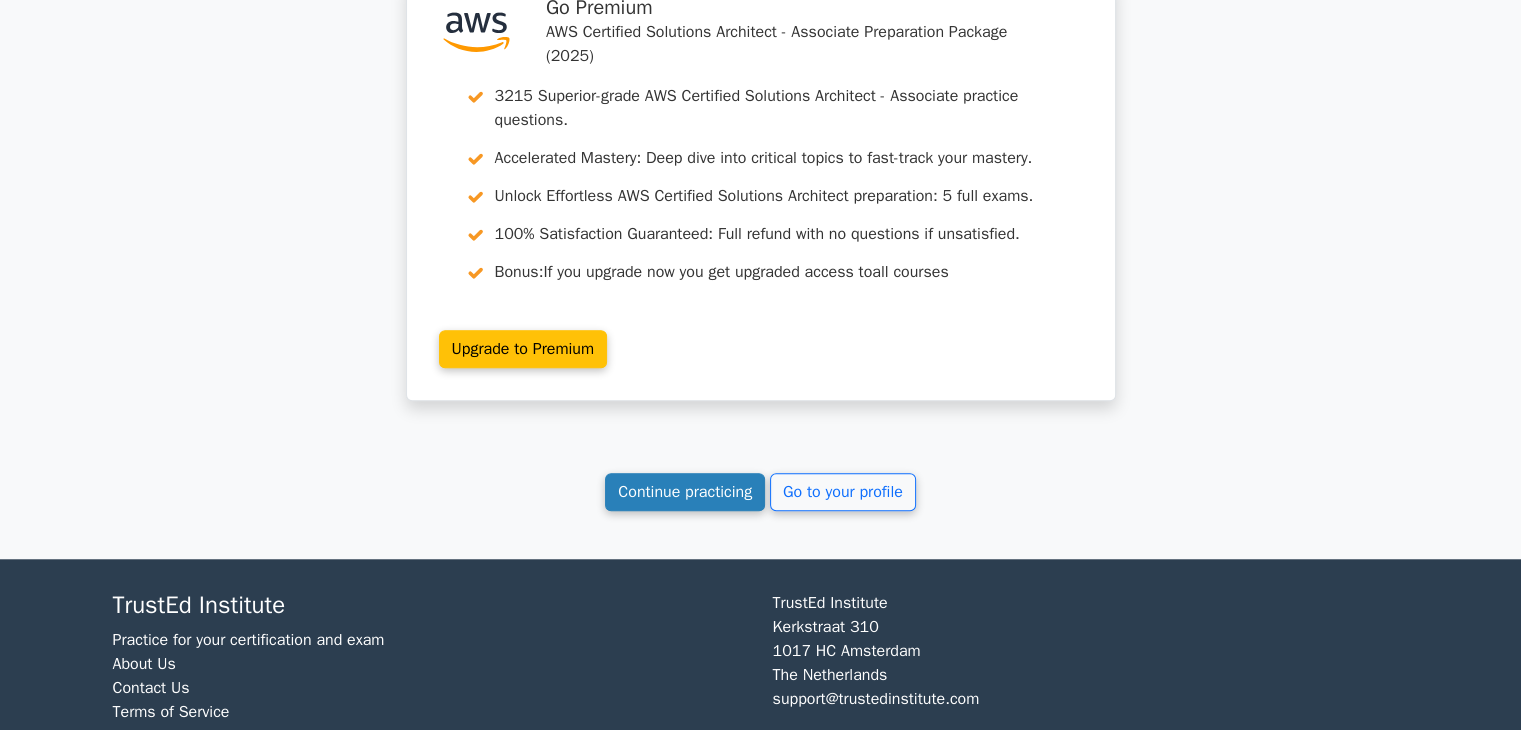 click on "Continue practicing" at bounding box center [685, 492] 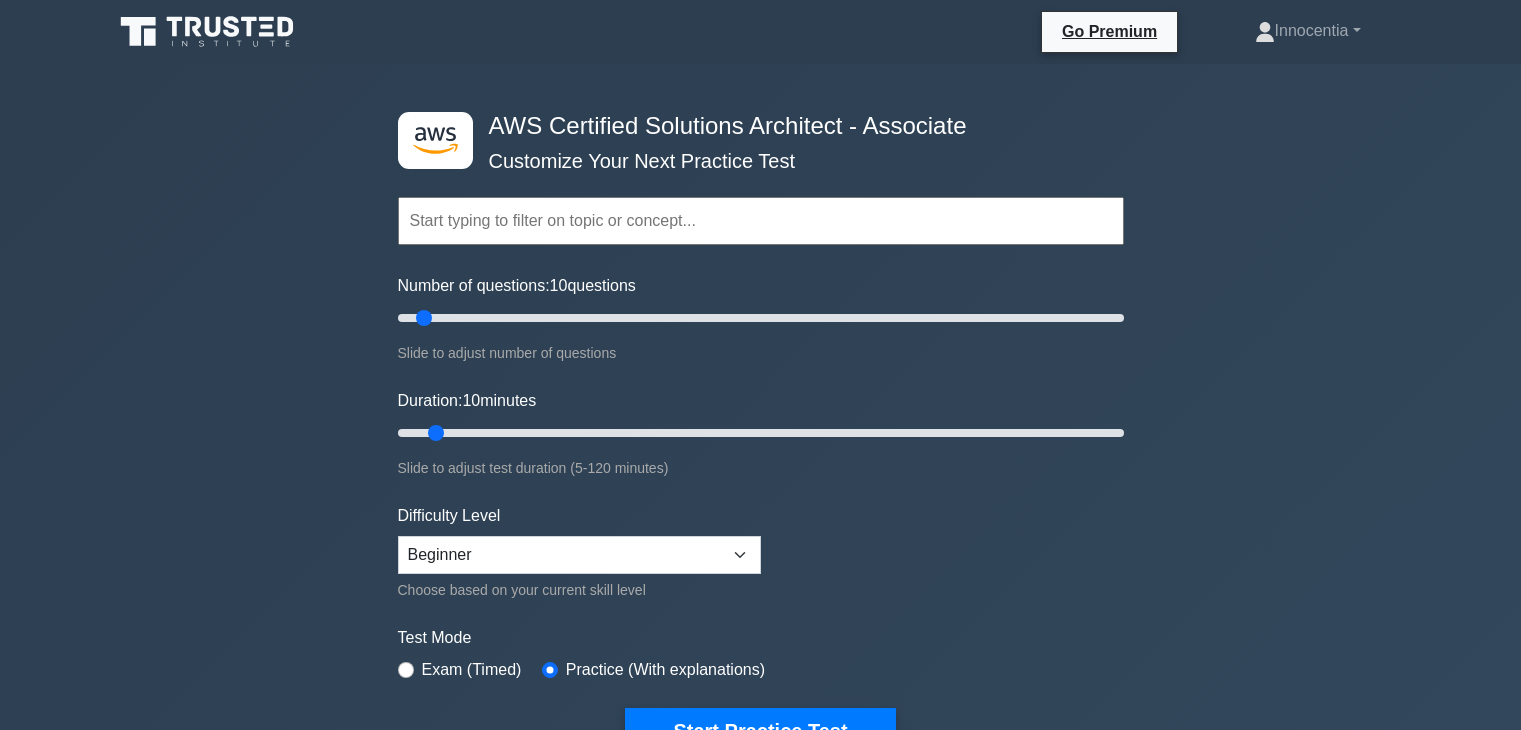scroll, scrollTop: 0, scrollLeft: 0, axis: both 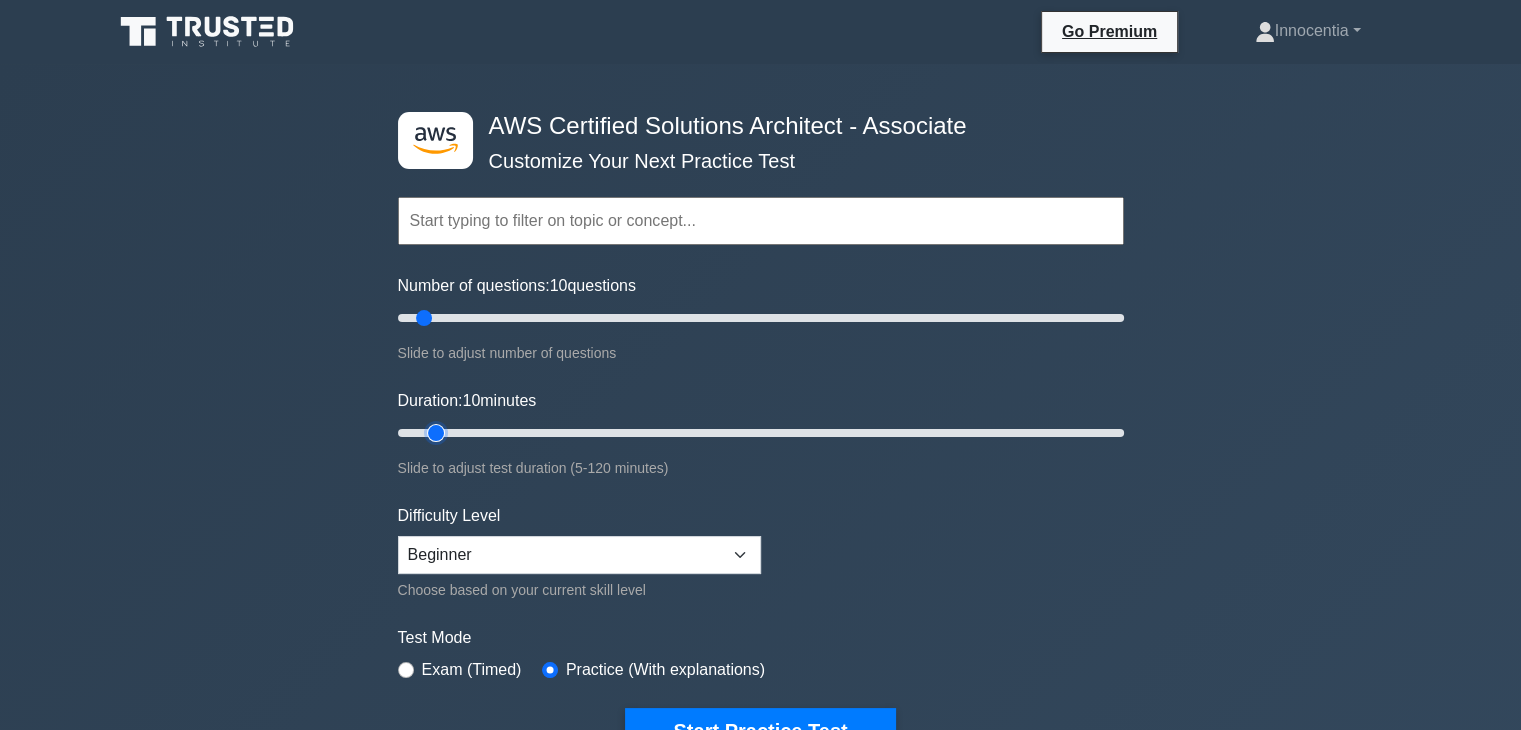click on "Duration:  10  minutes" at bounding box center (761, 433) 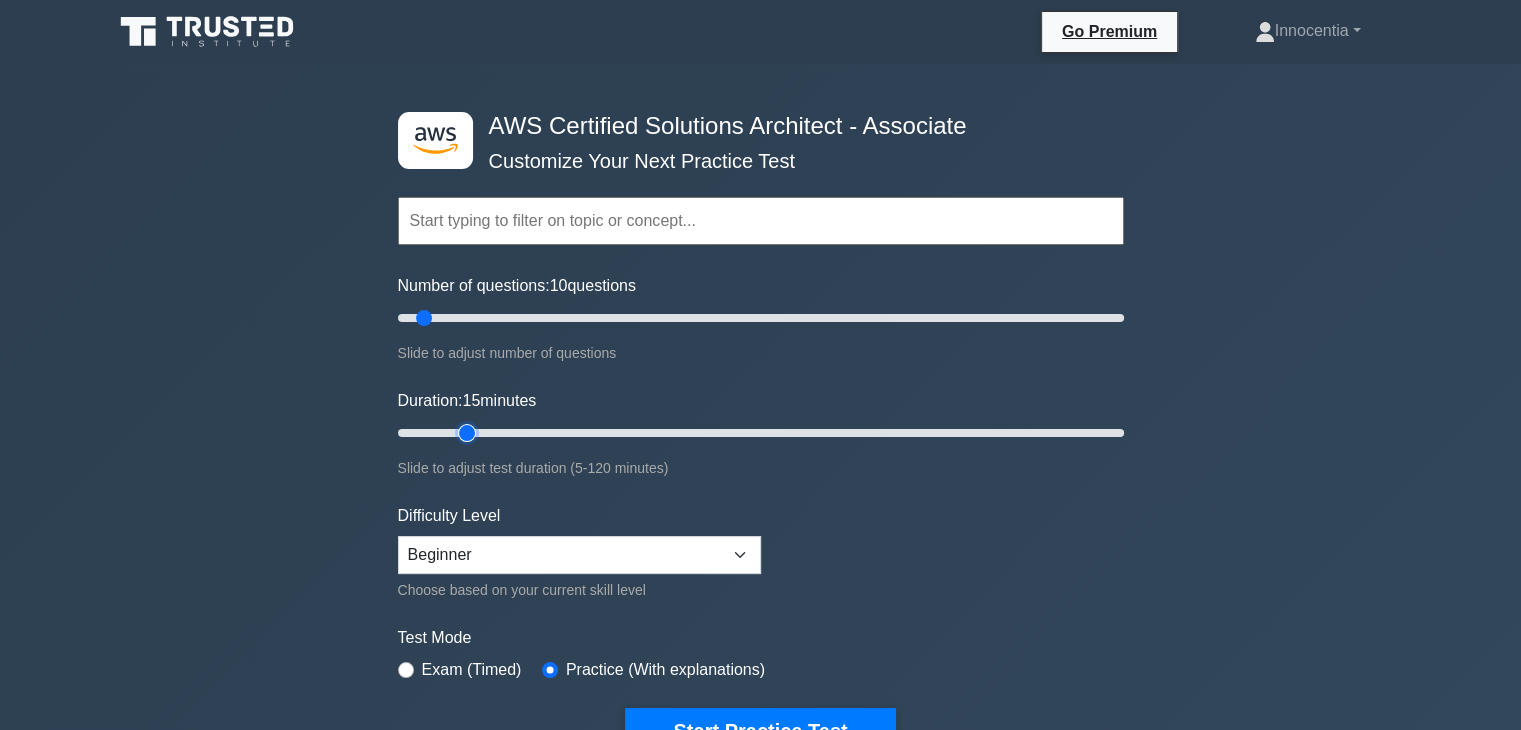type on "15" 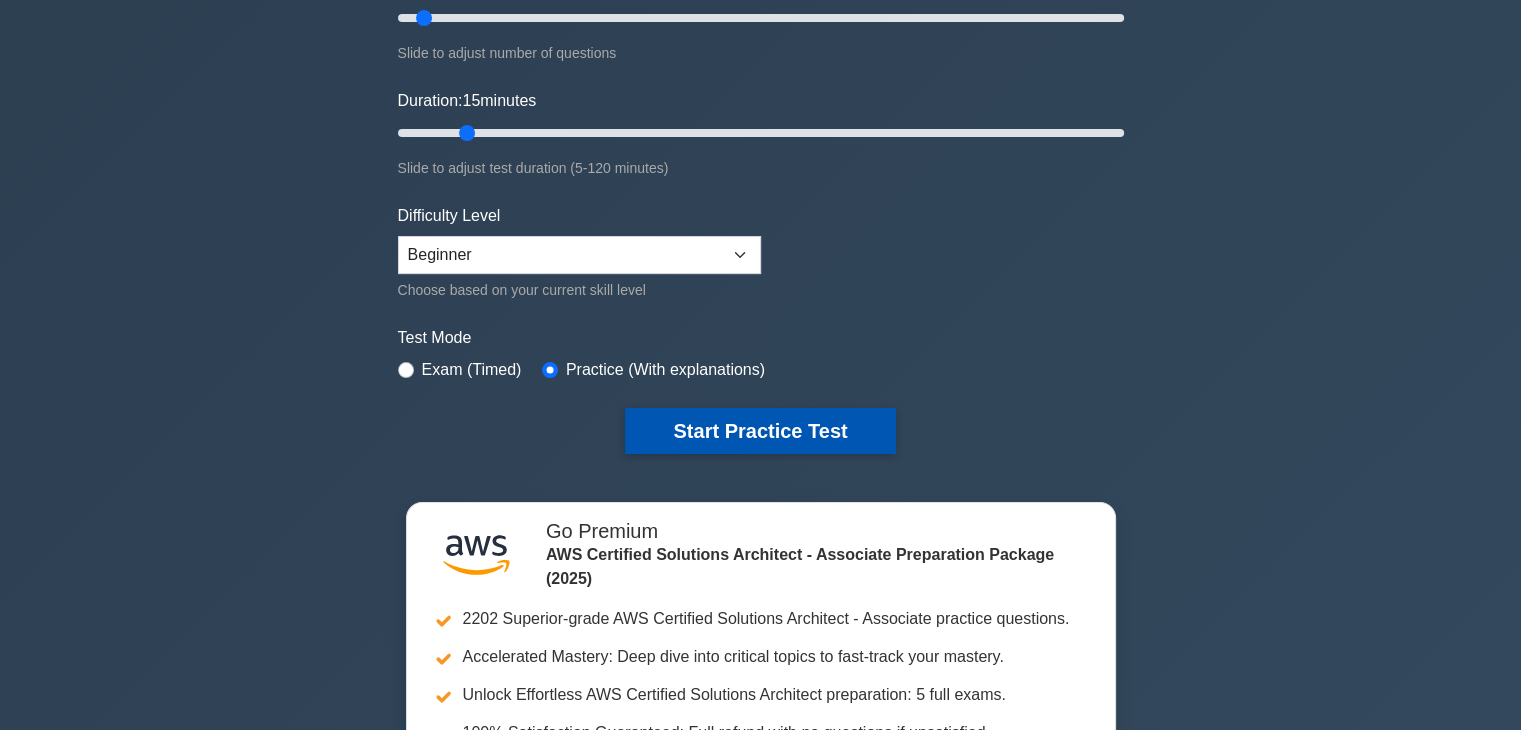 click on "Start Practice Test" at bounding box center [760, 431] 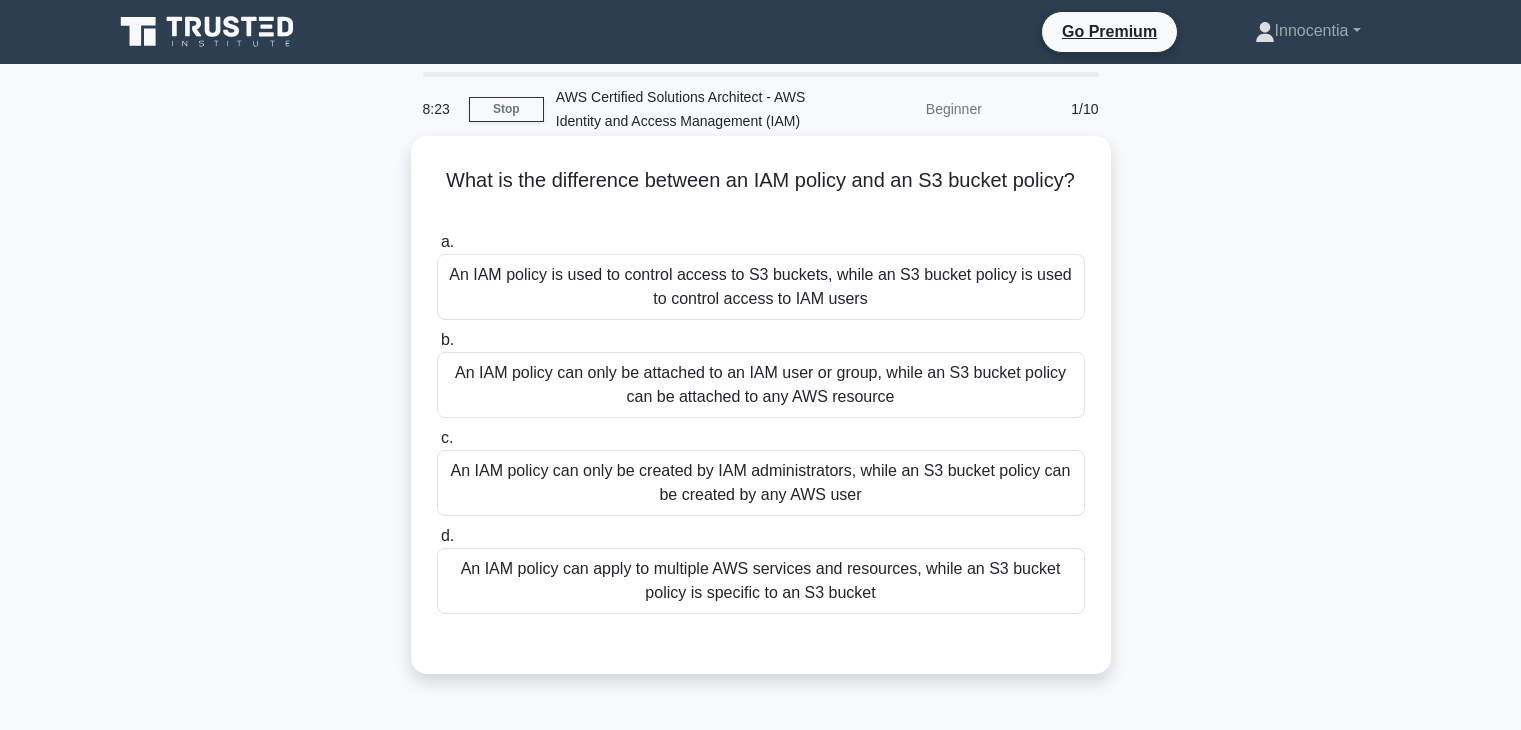 scroll, scrollTop: 0, scrollLeft: 0, axis: both 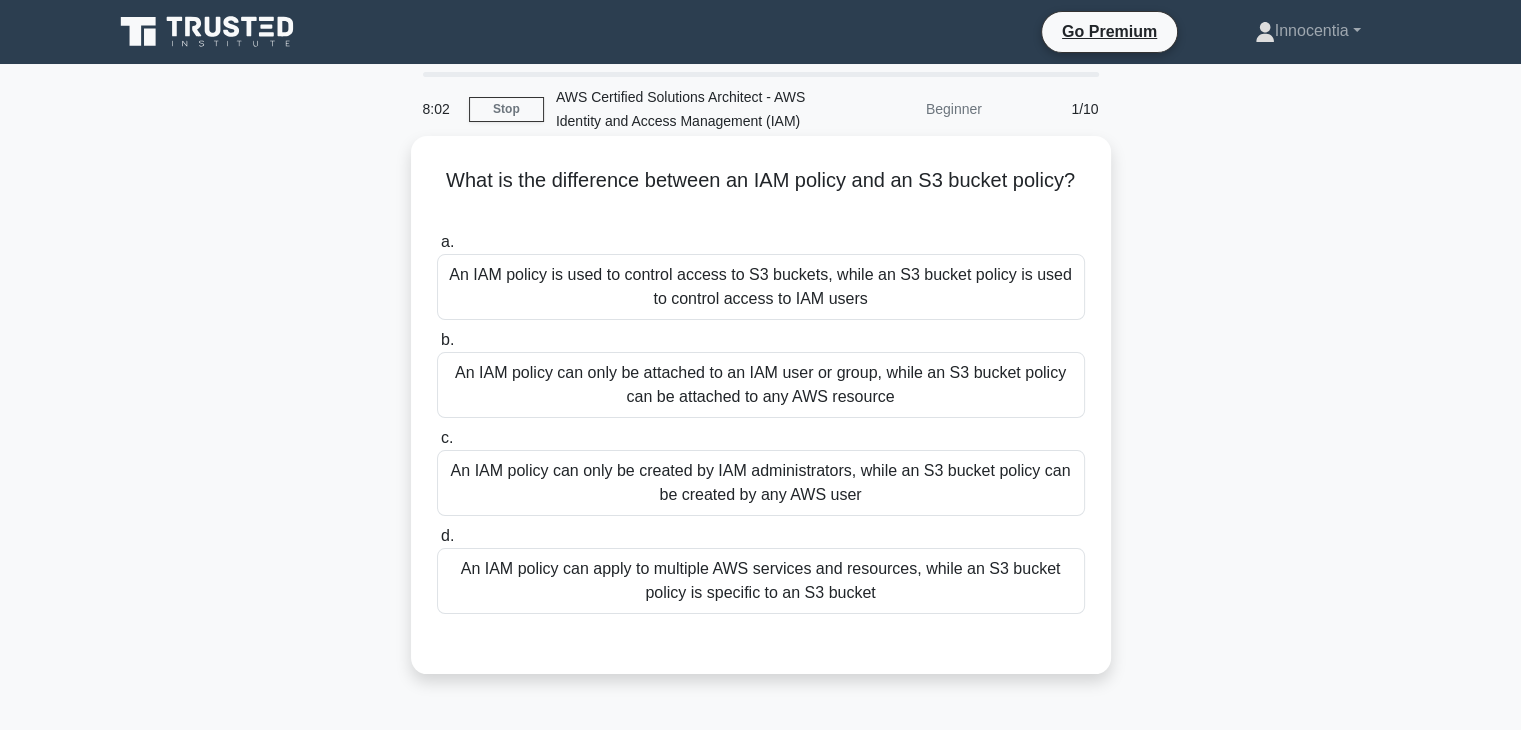 click on "An IAM policy can apply to multiple AWS services and resources, while an S3 bucket policy is specific to an S3 bucket" at bounding box center [761, 581] 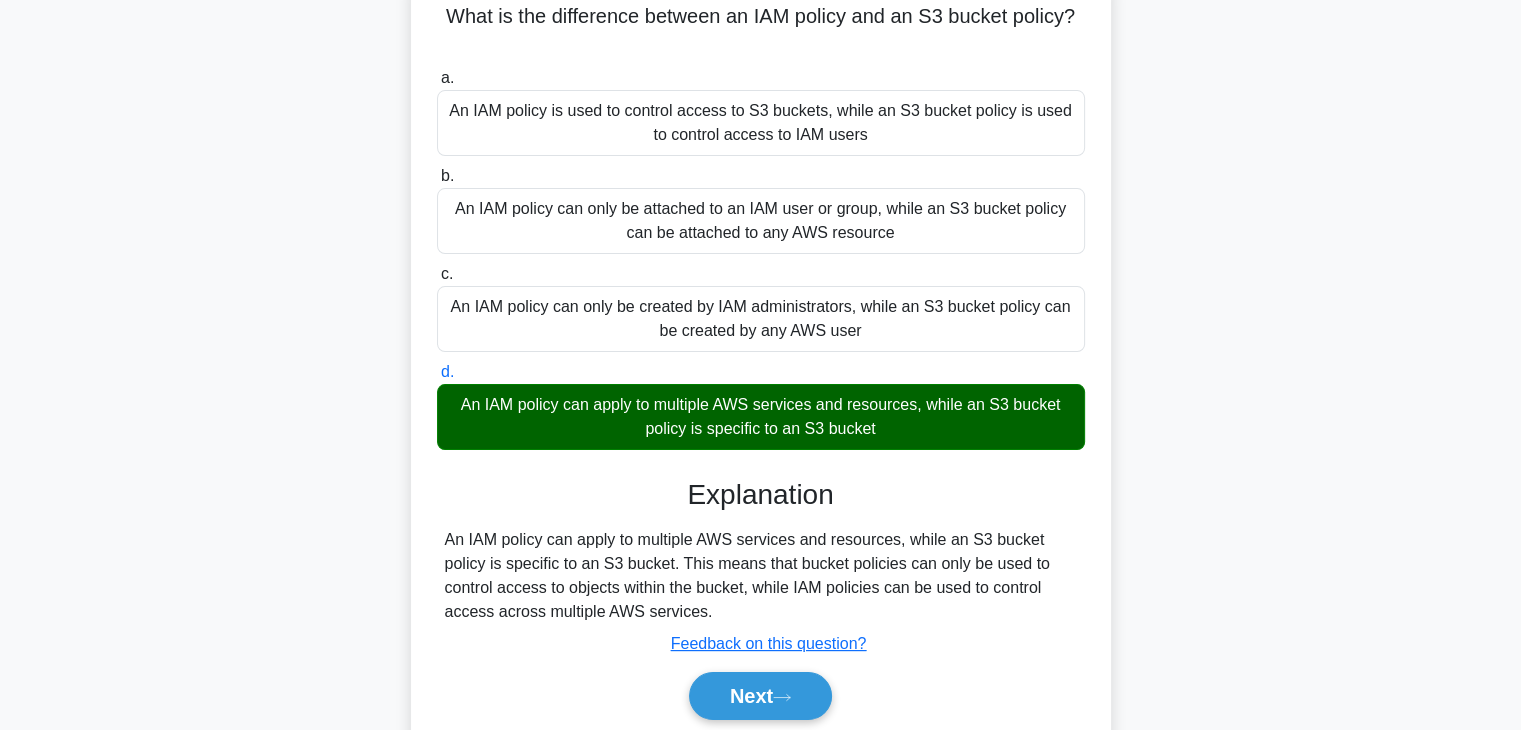 scroll, scrollTop: 200, scrollLeft: 0, axis: vertical 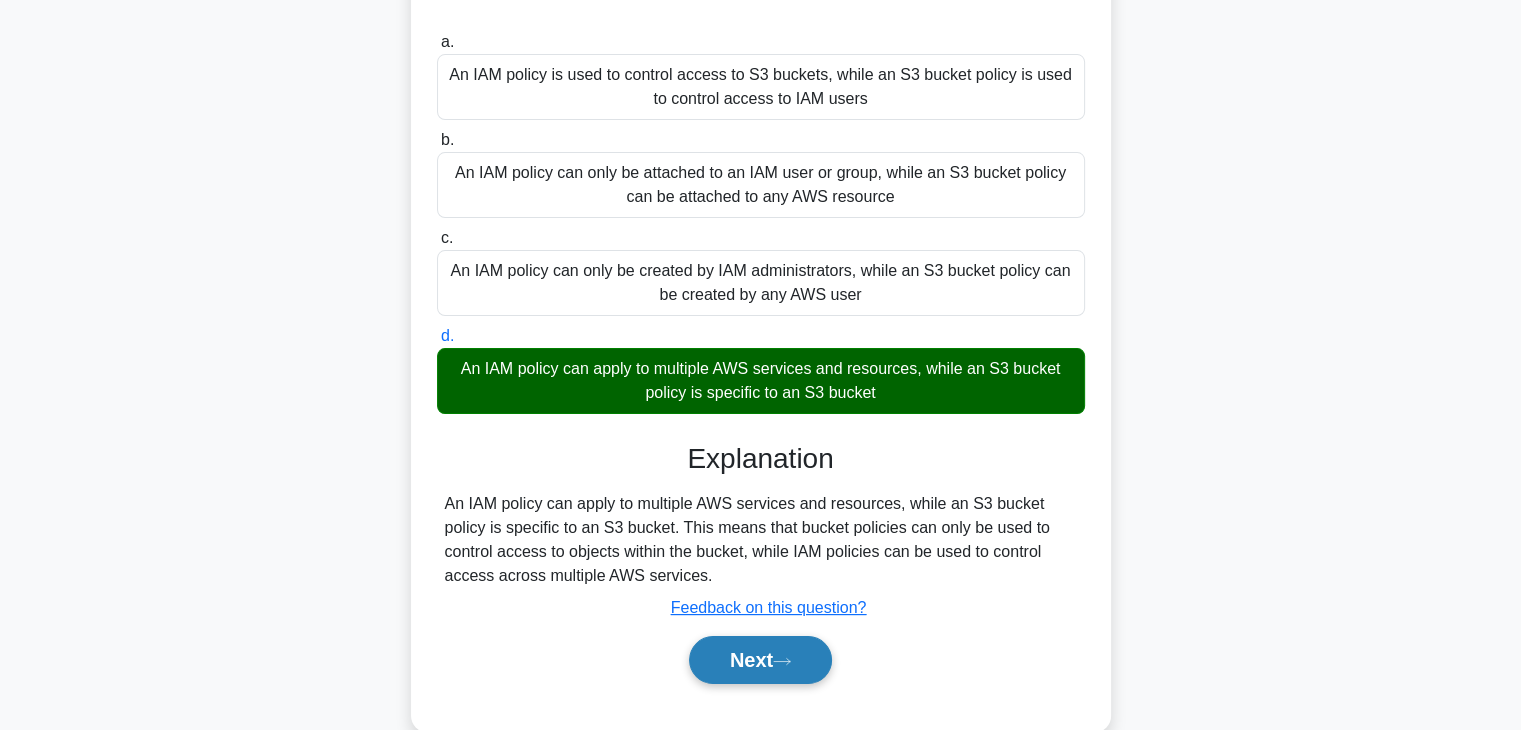 click on "Next" at bounding box center (760, 660) 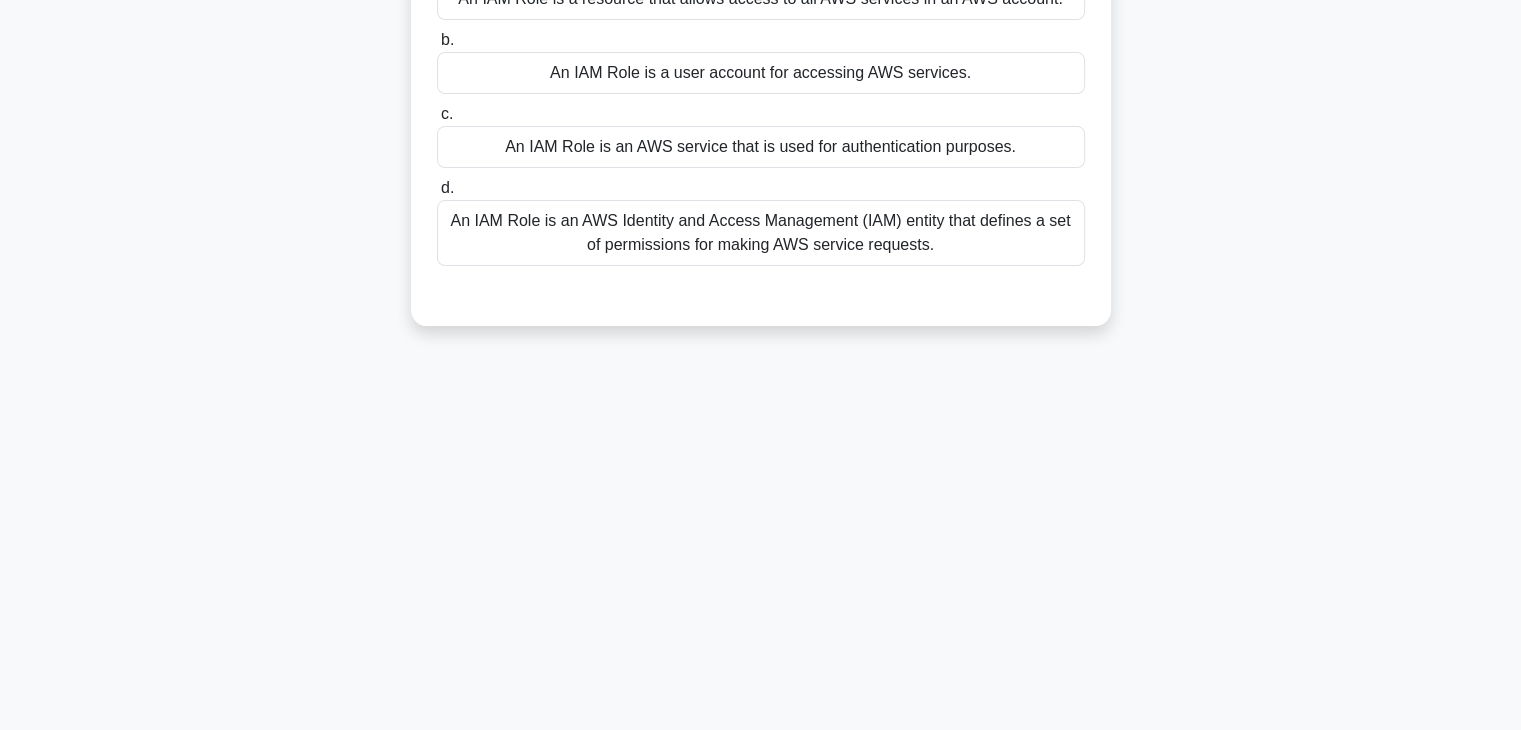 scroll, scrollTop: 0, scrollLeft: 0, axis: both 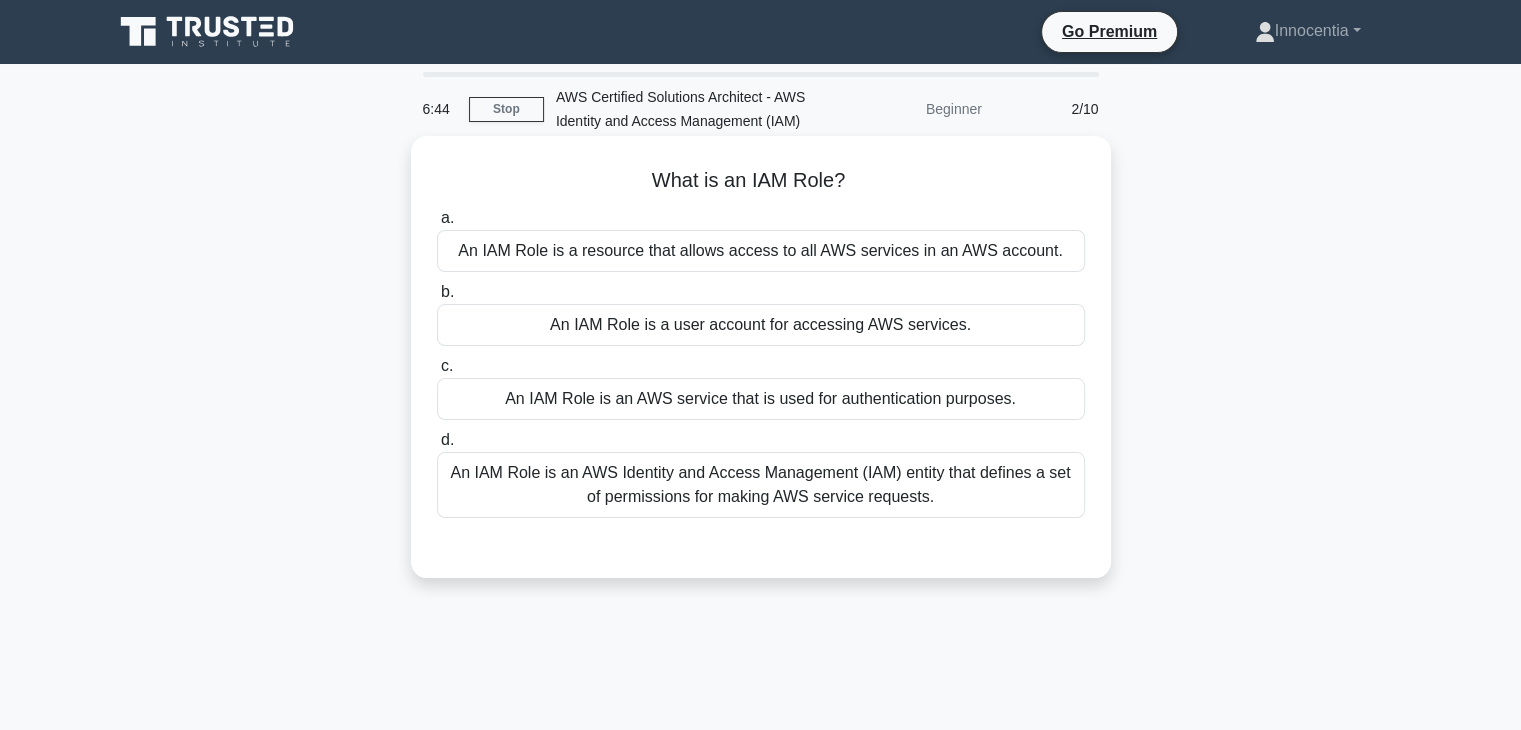 click on "An IAM Role is an AWS Identity and Access Management (IAM) entity that defines a set of permissions for making AWS service requests." at bounding box center [761, 485] 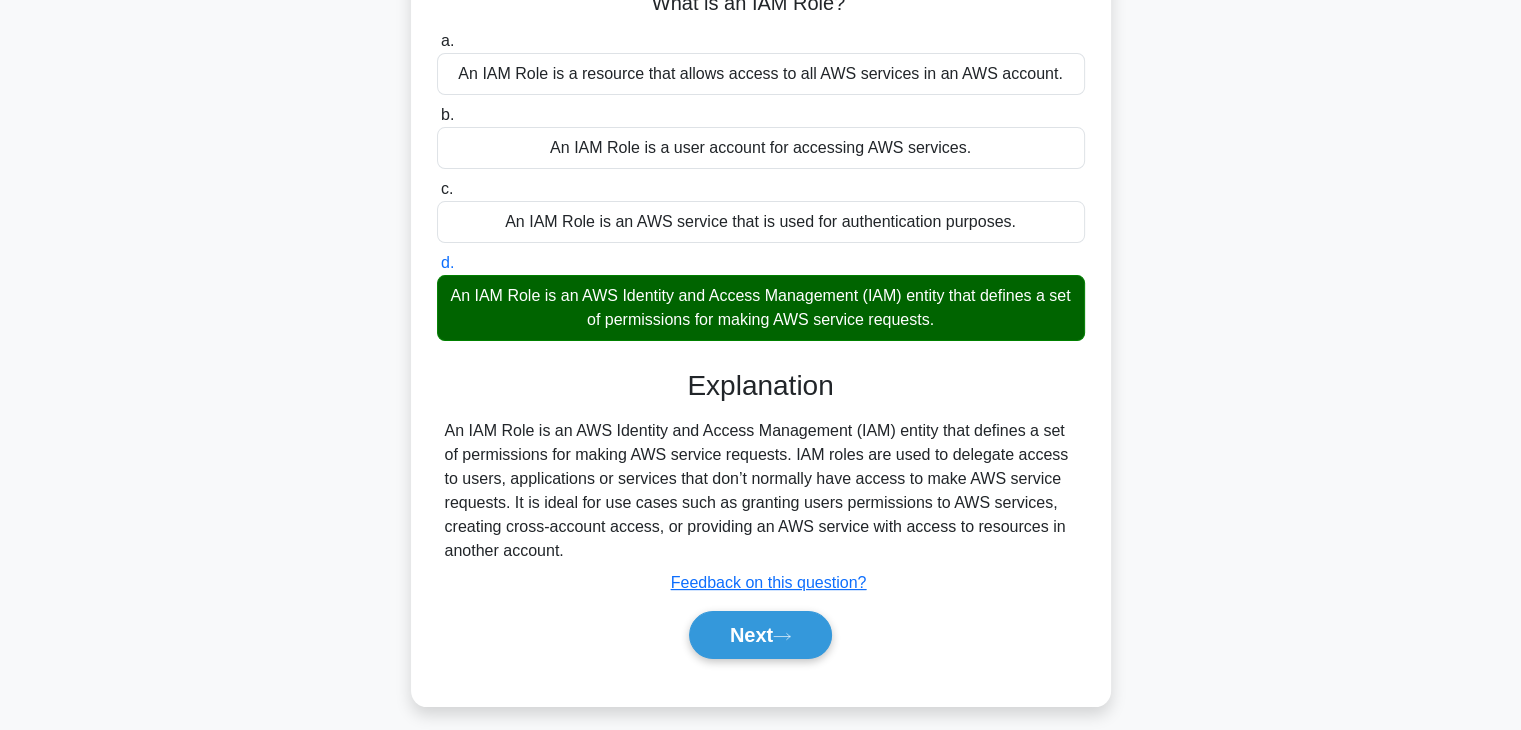 scroll, scrollTop: 200, scrollLeft: 0, axis: vertical 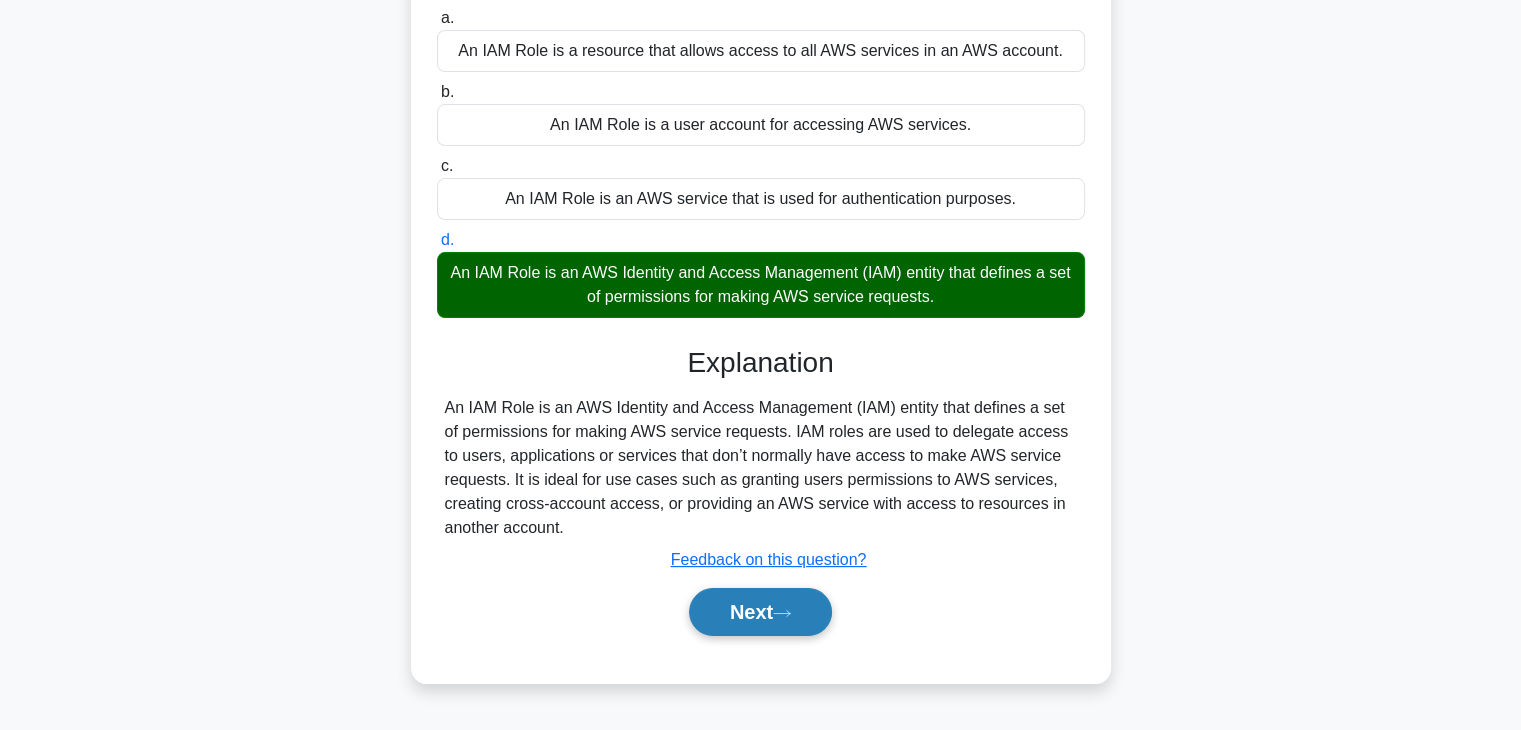click on "Next" at bounding box center (760, 612) 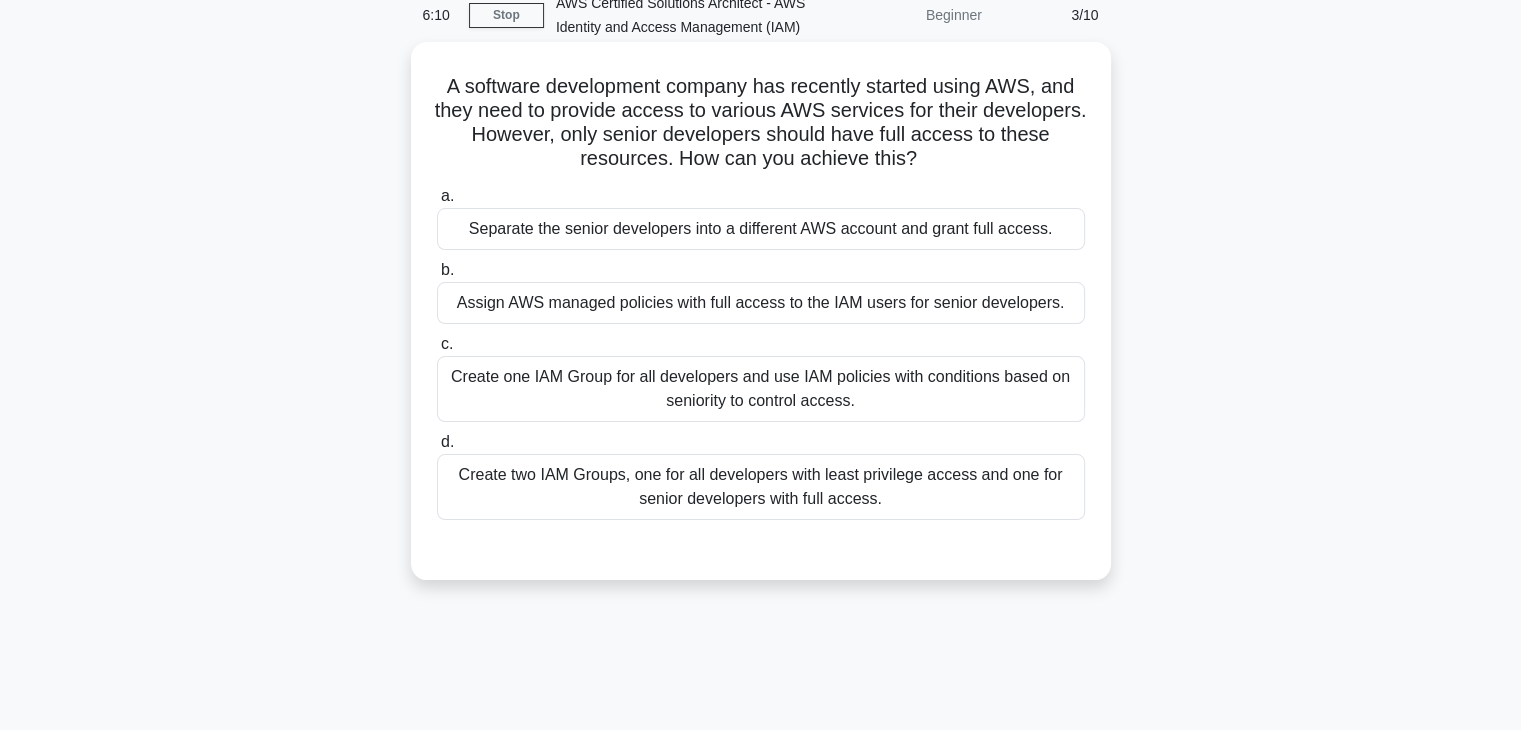 scroll, scrollTop: 0, scrollLeft: 0, axis: both 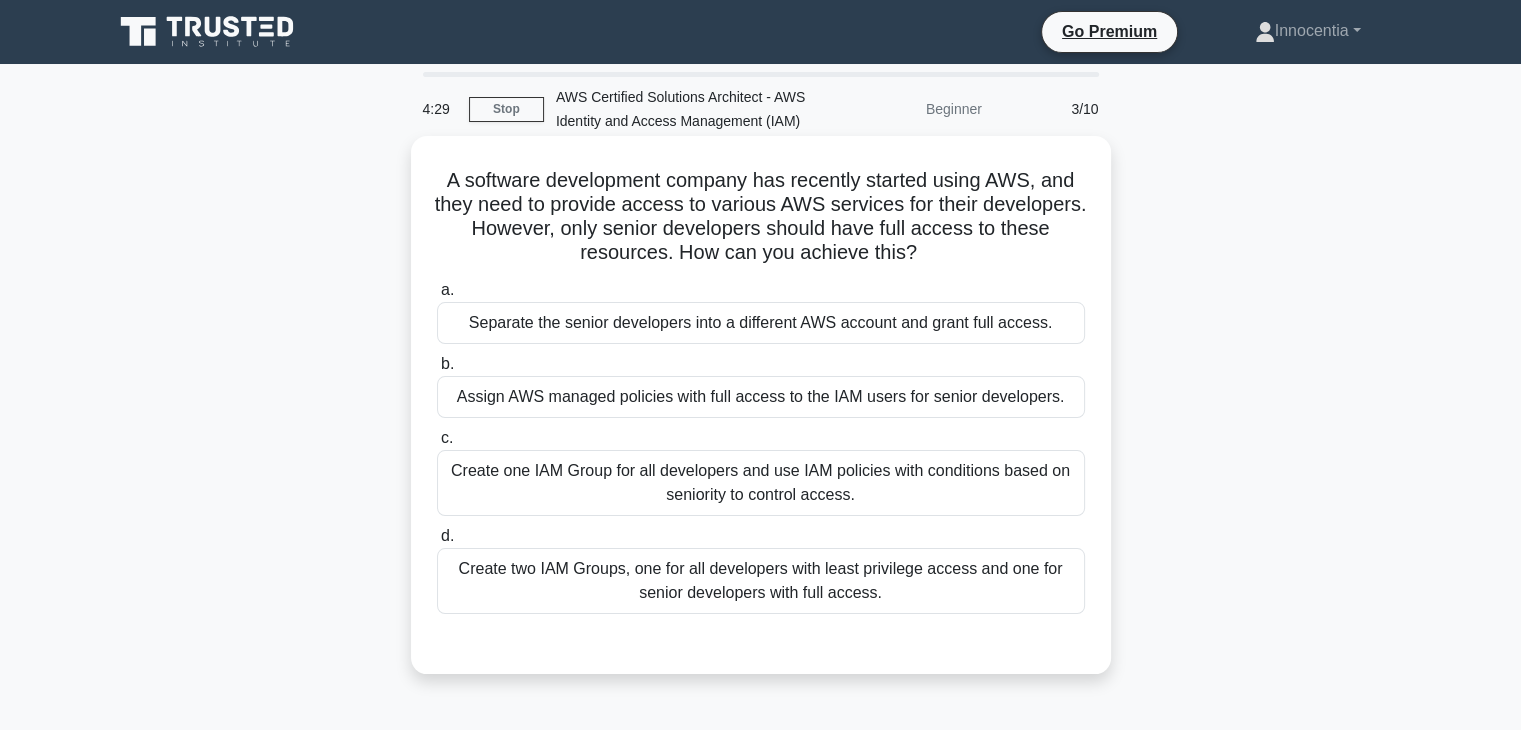 click on "Create two IAM Groups, one for all developers with least privilege access and one for senior developers with full access." at bounding box center [761, 581] 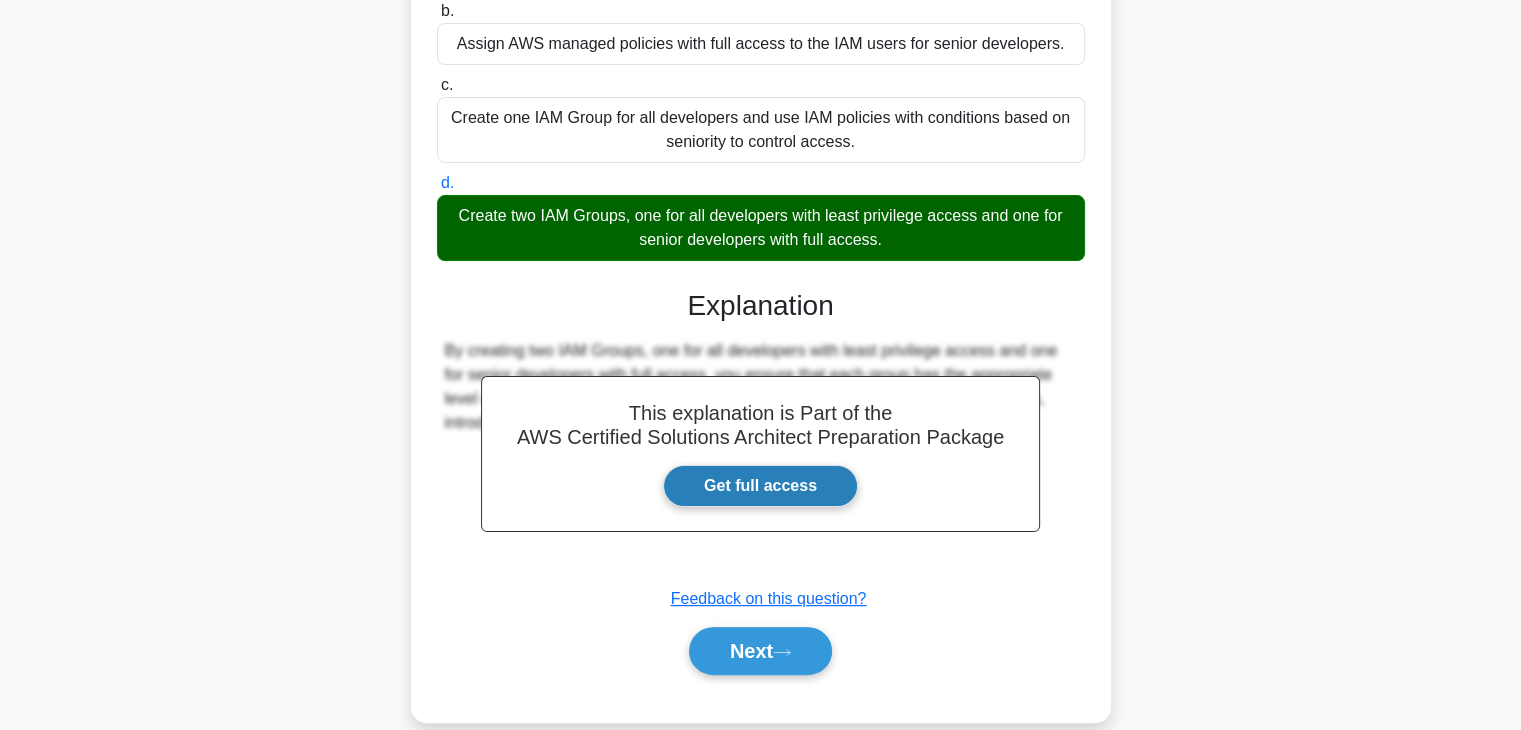 scroll, scrollTop: 382, scrollLeft: 0, axis: vertical 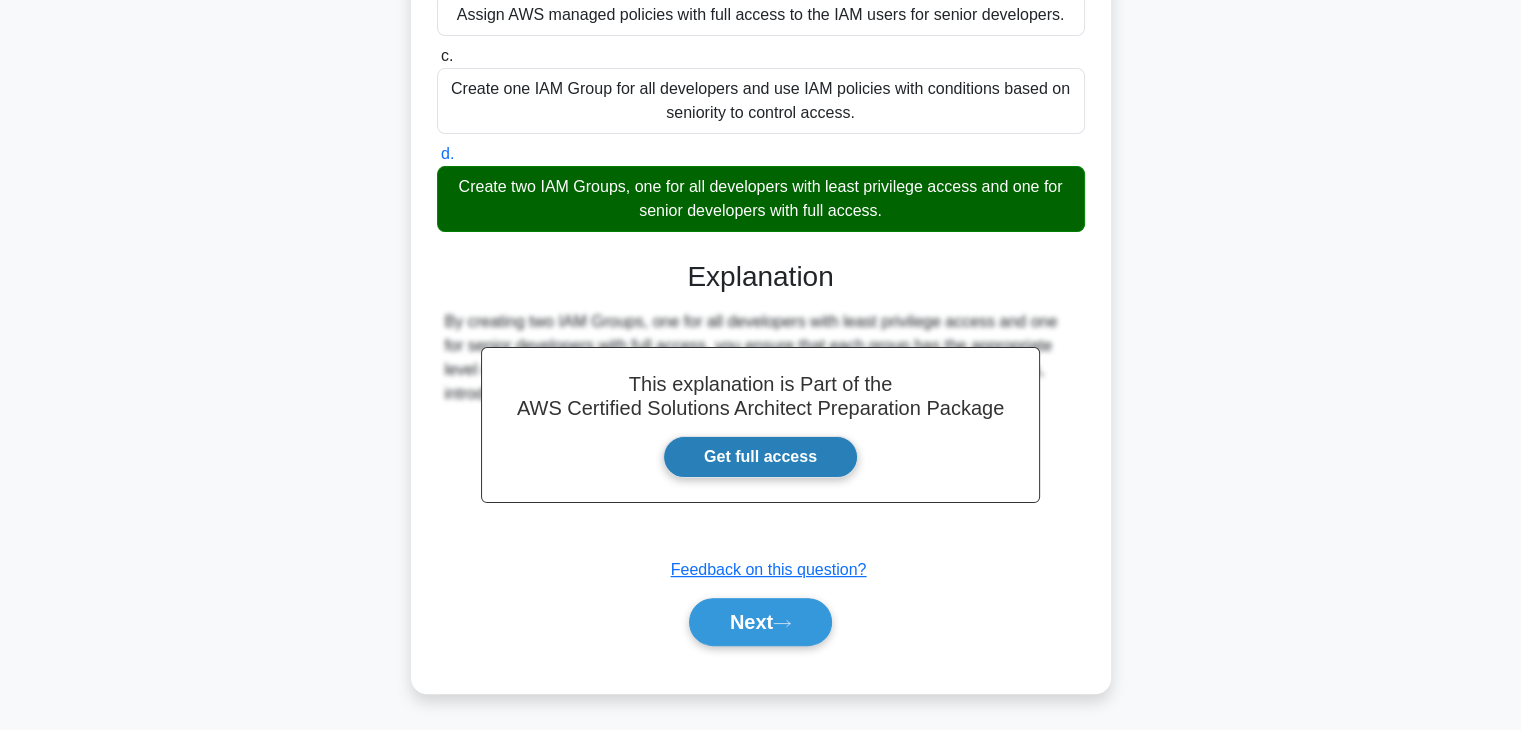click on "Get full access" at bounding box center [760, 457] 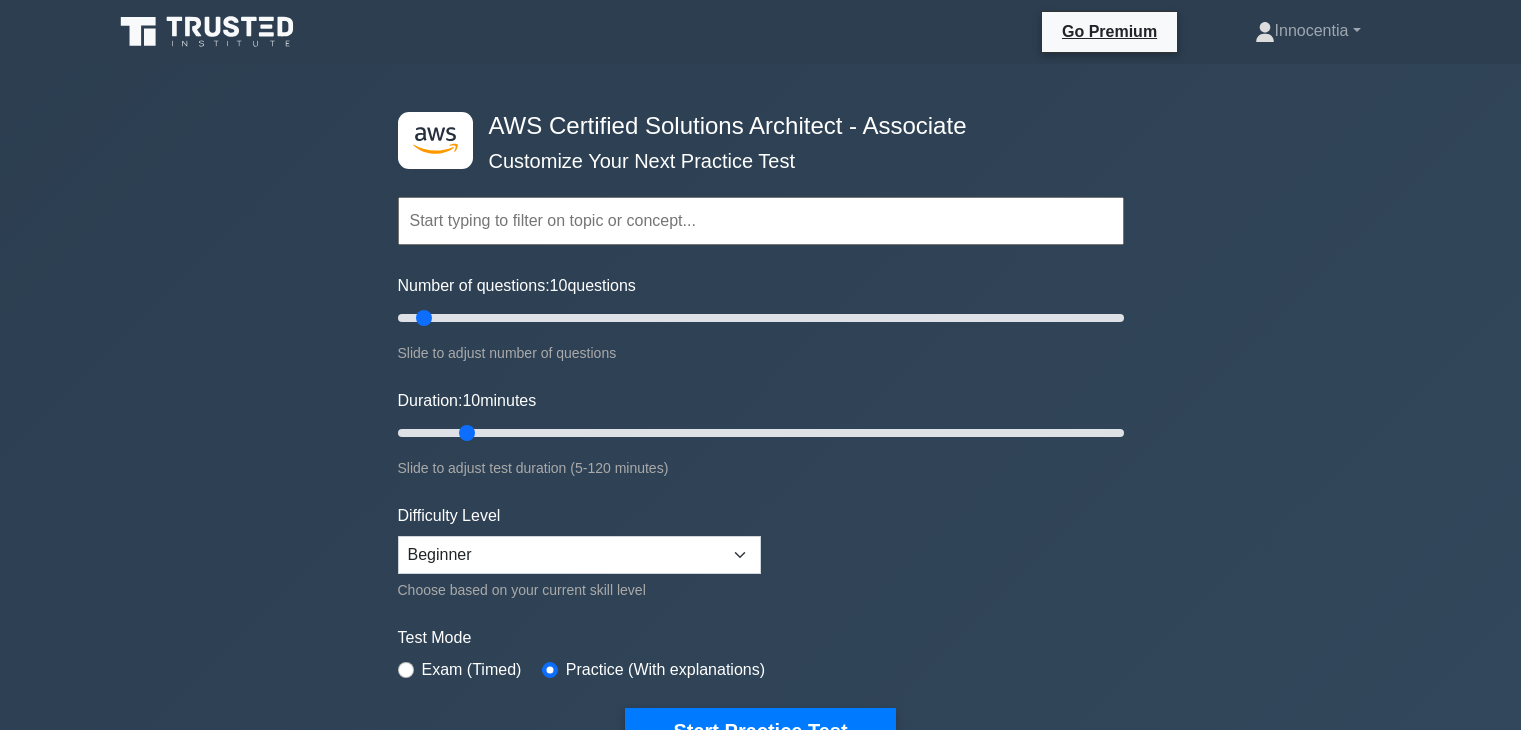 scroll, scrollTop: 300, scrollLeft: 0, axis: vertical 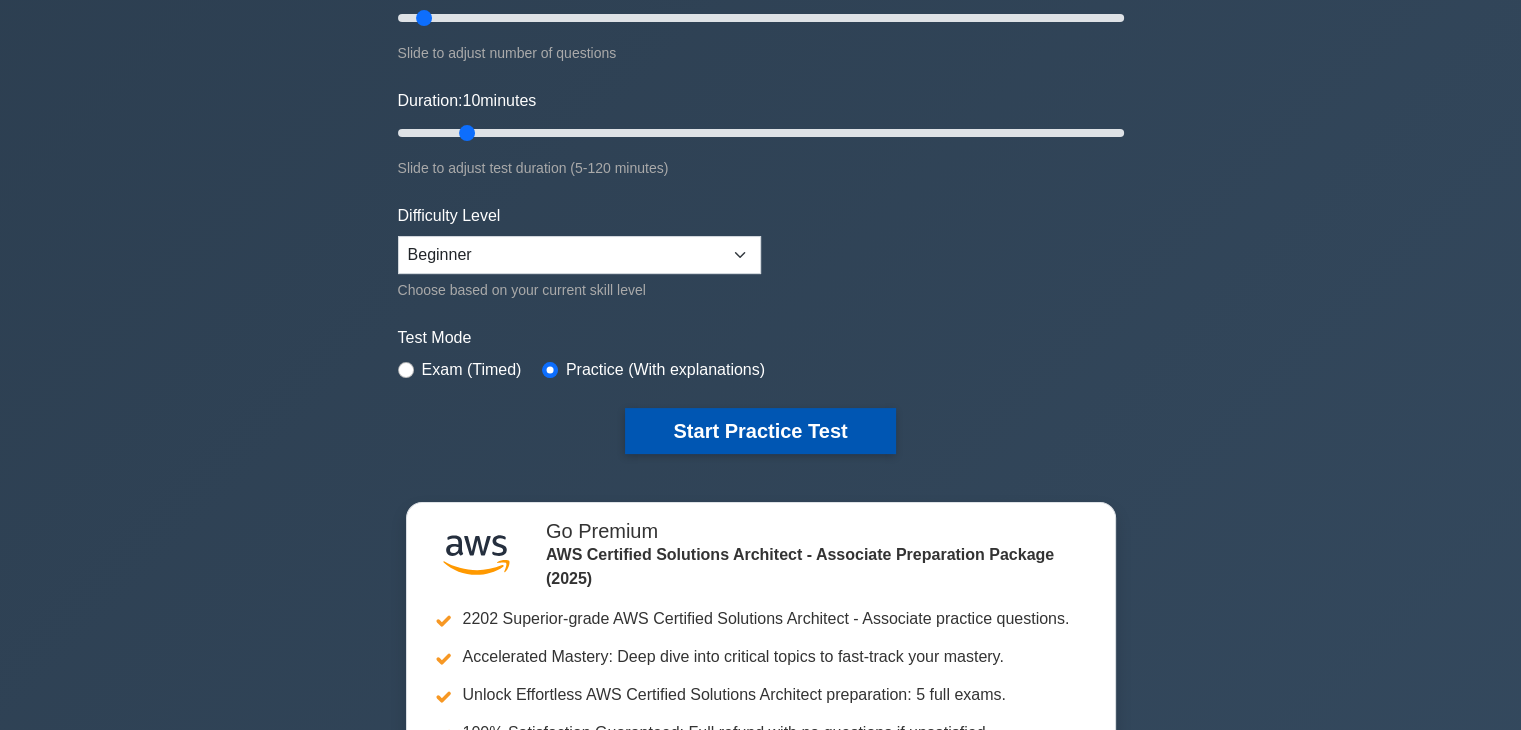 click on "Start Practice Test" at bounding box center [760, 431] 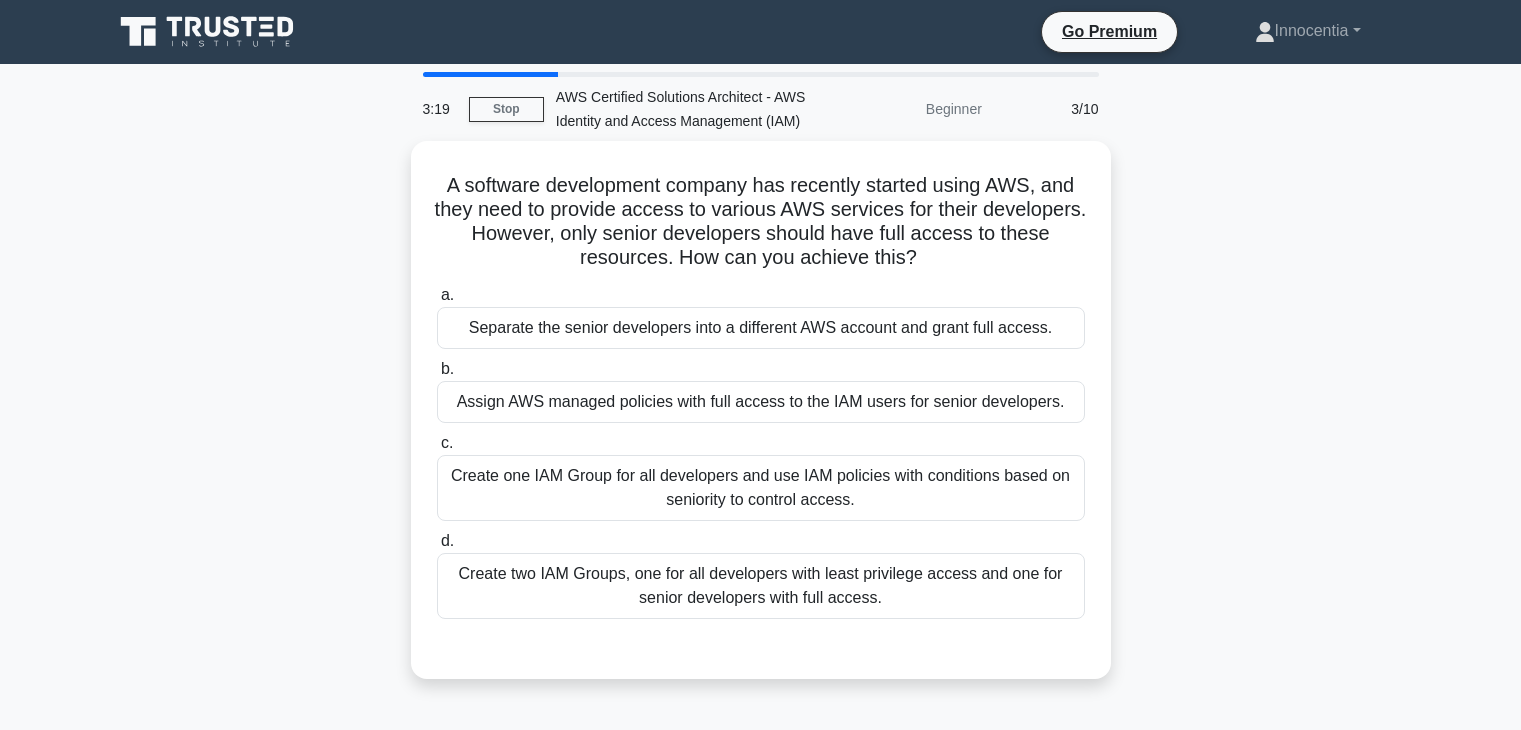 scroll, scrollTop: 0, scrollLeft: 0, axis: both 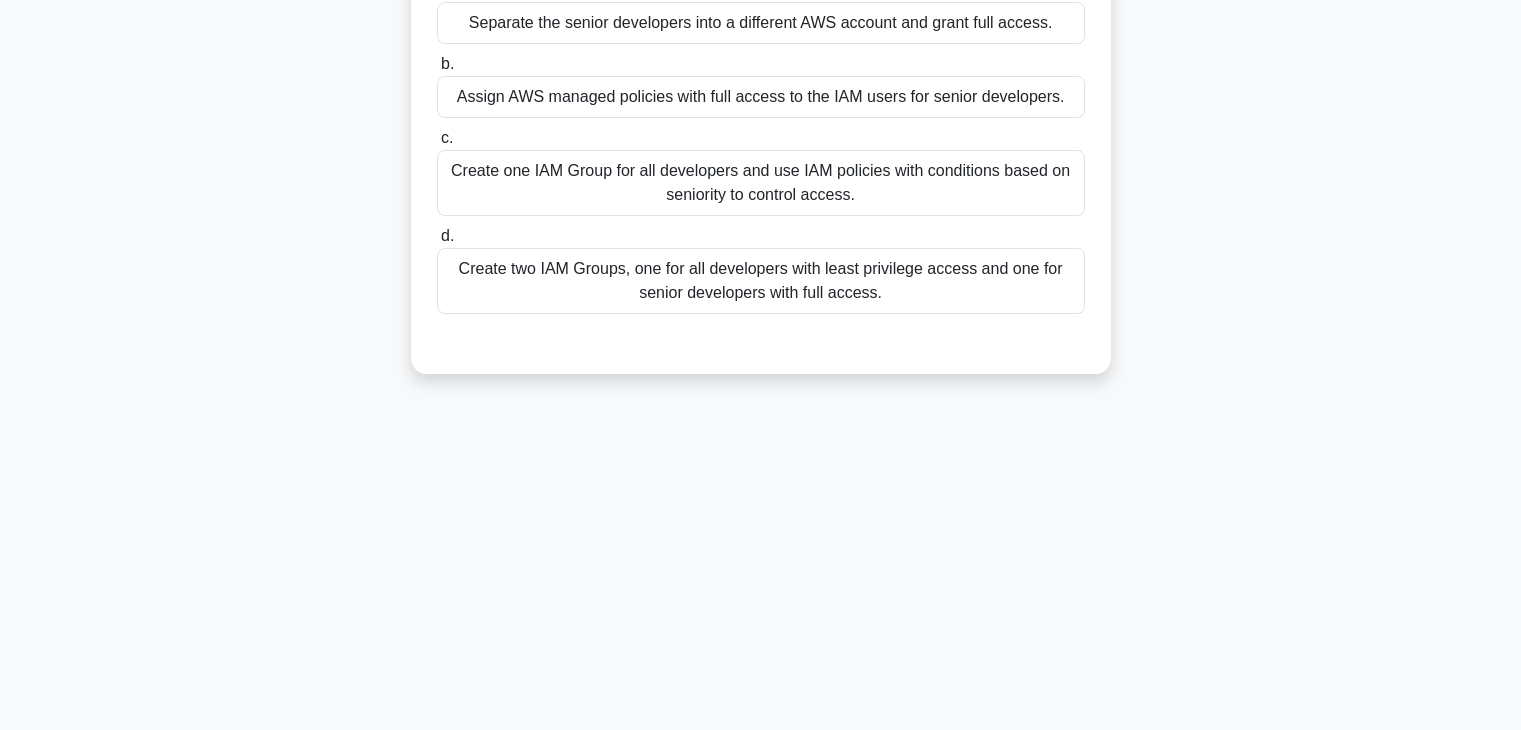 click on "Create two IAM Groups, one for all developers with least privilege access and one for senior developers with full access." at bounding box center (761, 281) 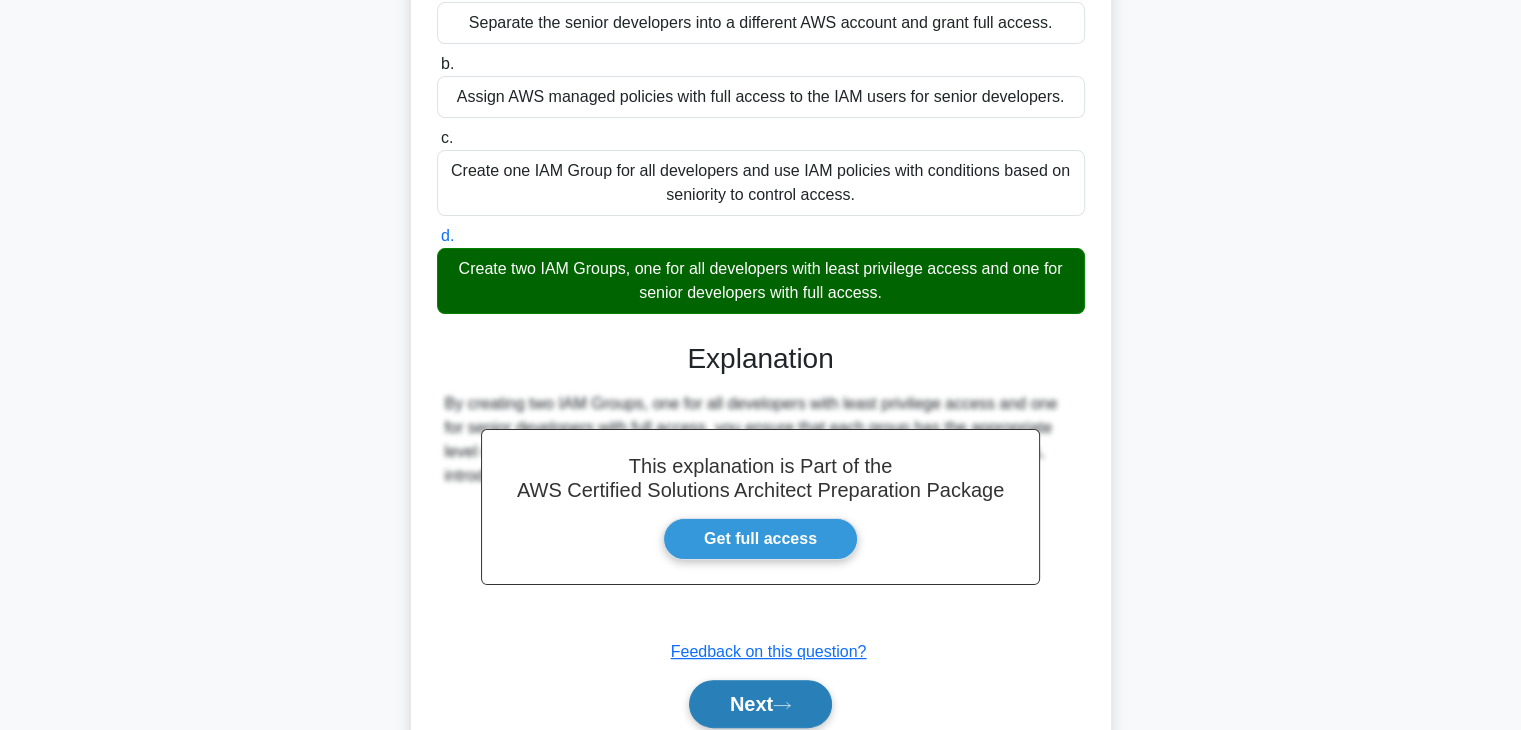 click on "Next" at bounding box center [760, 704] 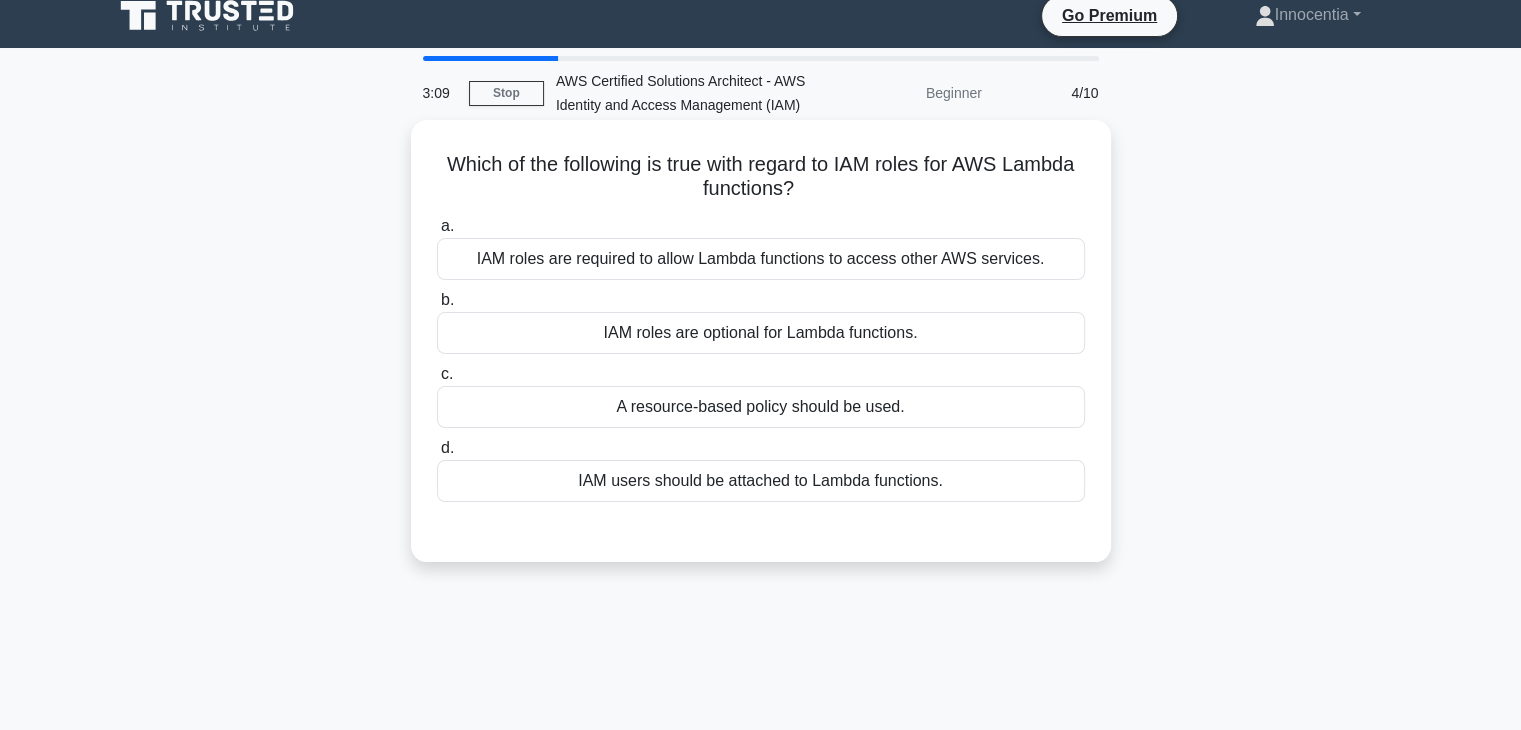 scroll, scrollTop: 0, scrollLeft: 0, axis: both 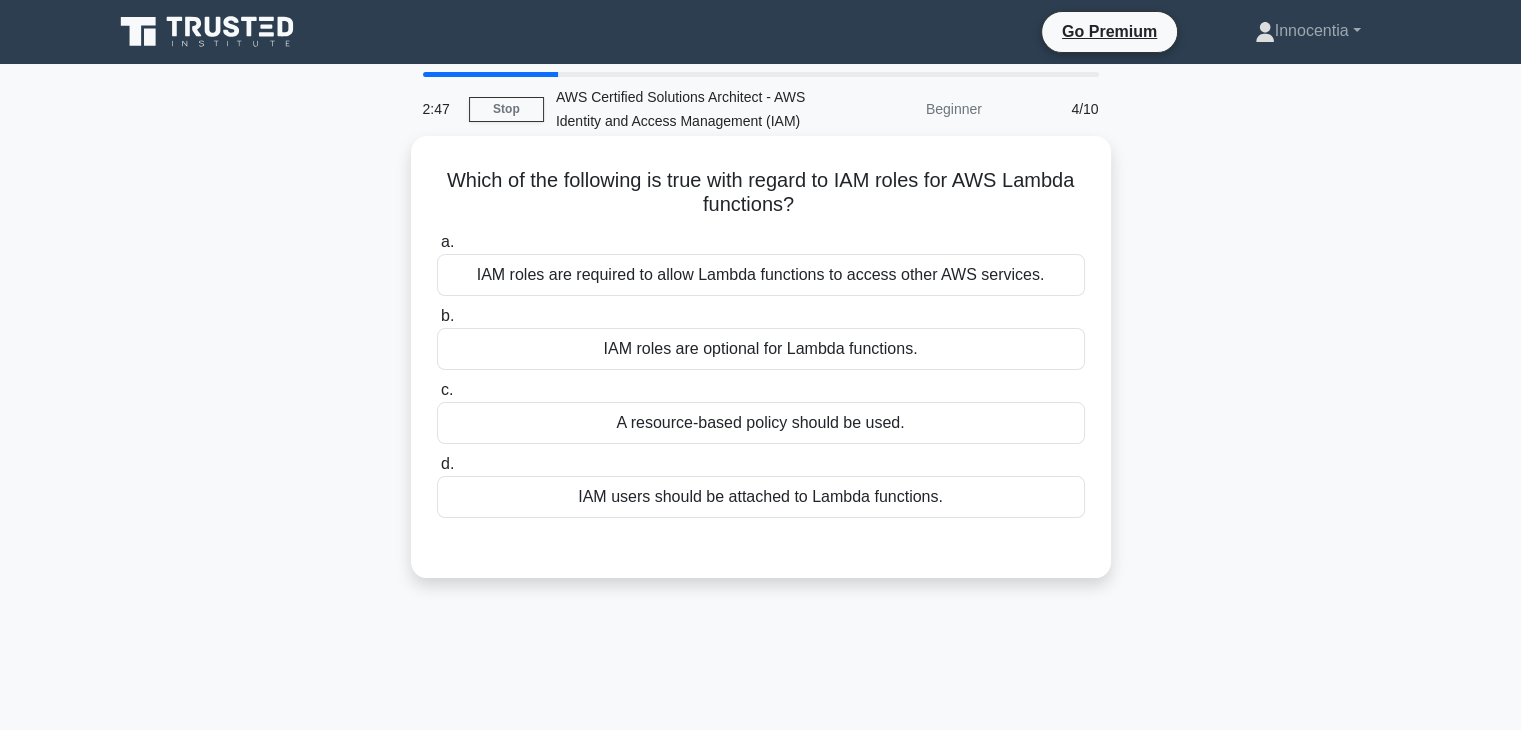 click on "IAM users should be attached to Lambda functions." at bounding box center (761, 497) 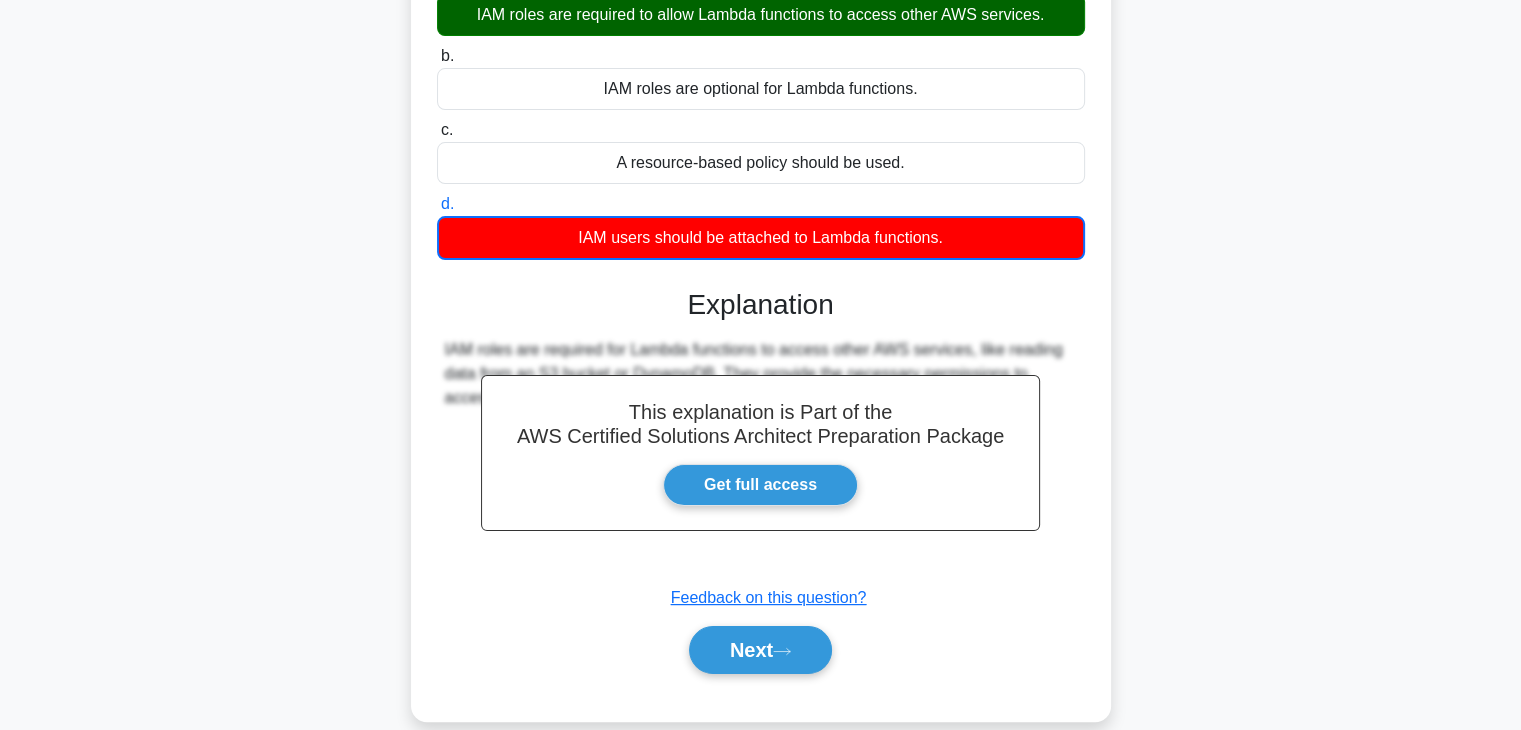 scroll, scrollTop: 300, scrollLeft: 0, axis: vertical 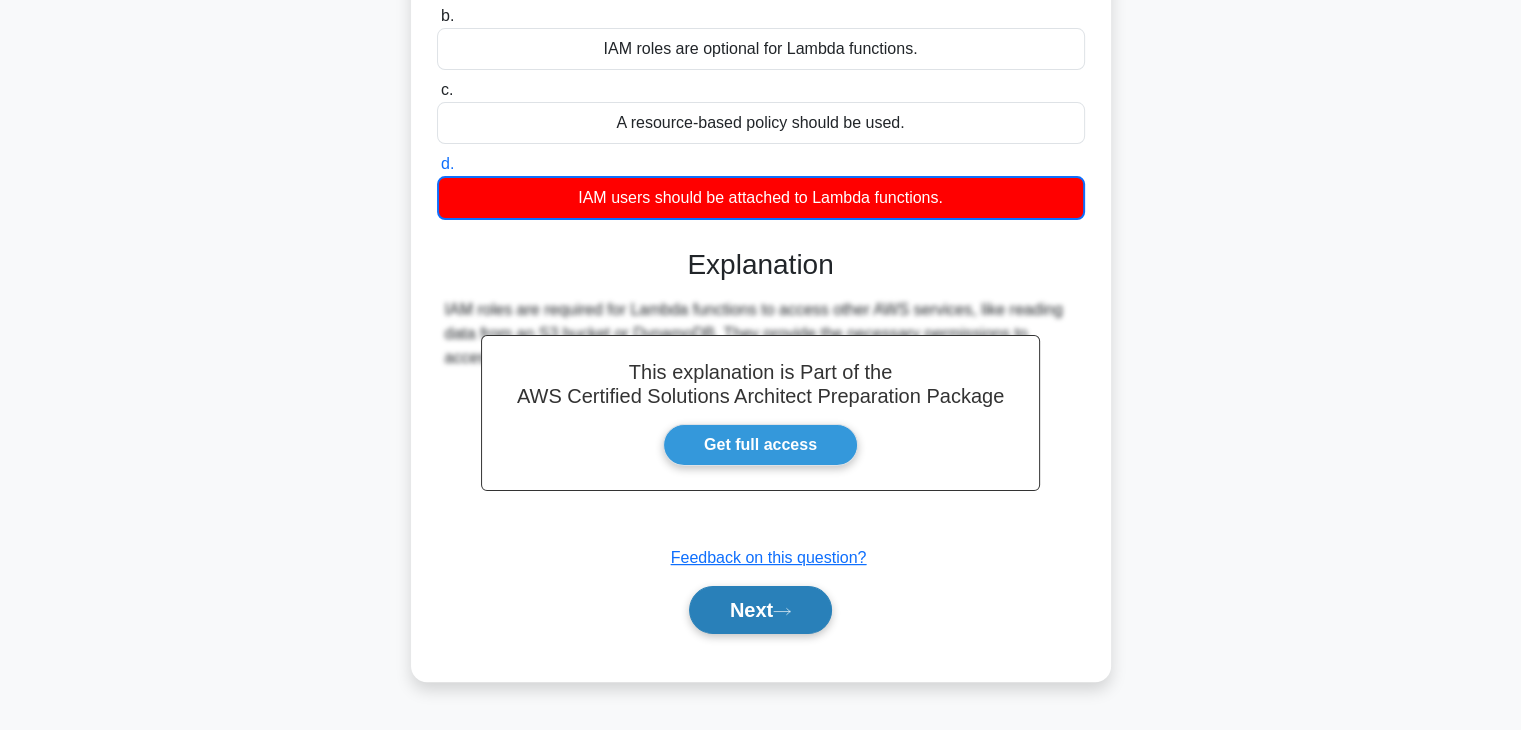 click on "Next" at bounding box center (760, 610) 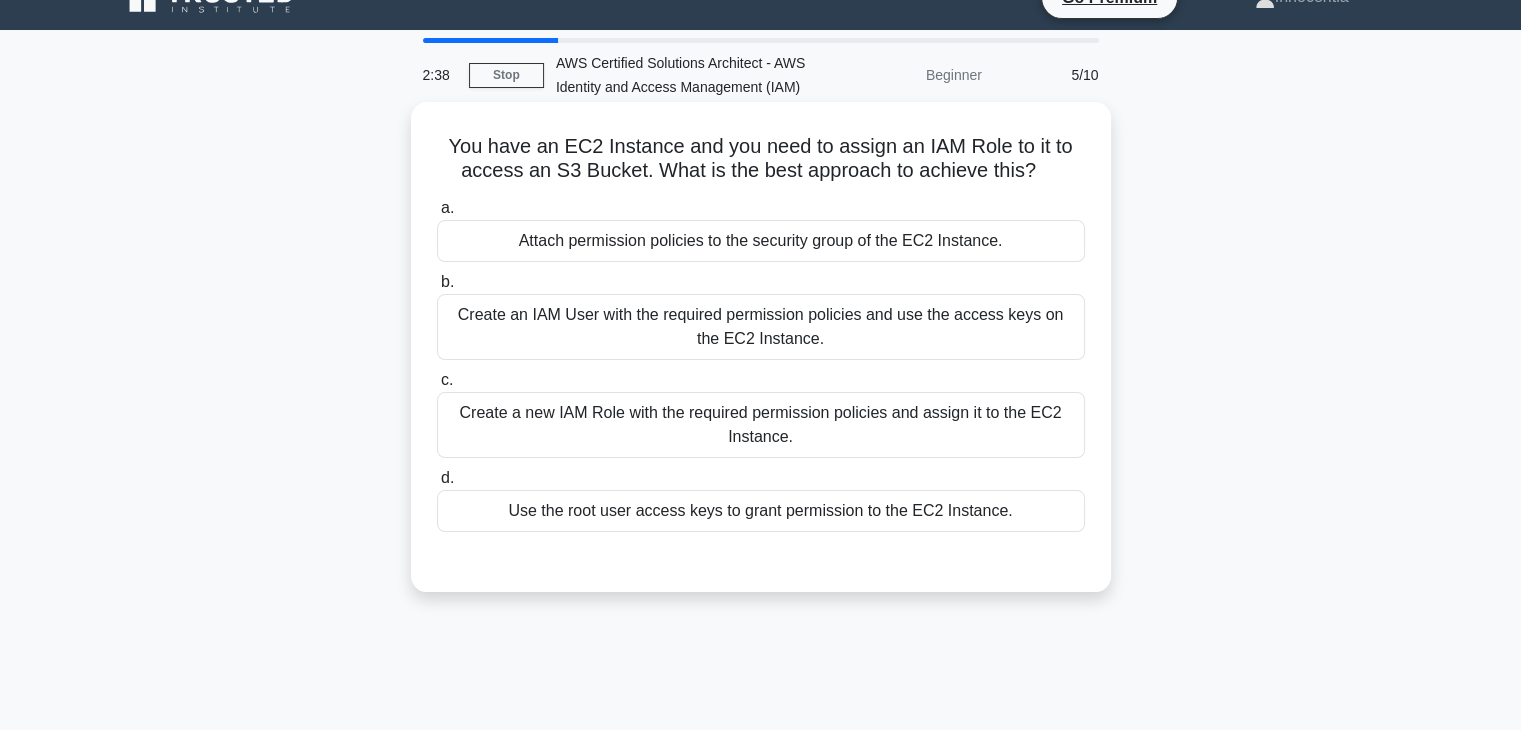 scroll, scrollTop: 0, scrollLeft: 0, axis: both 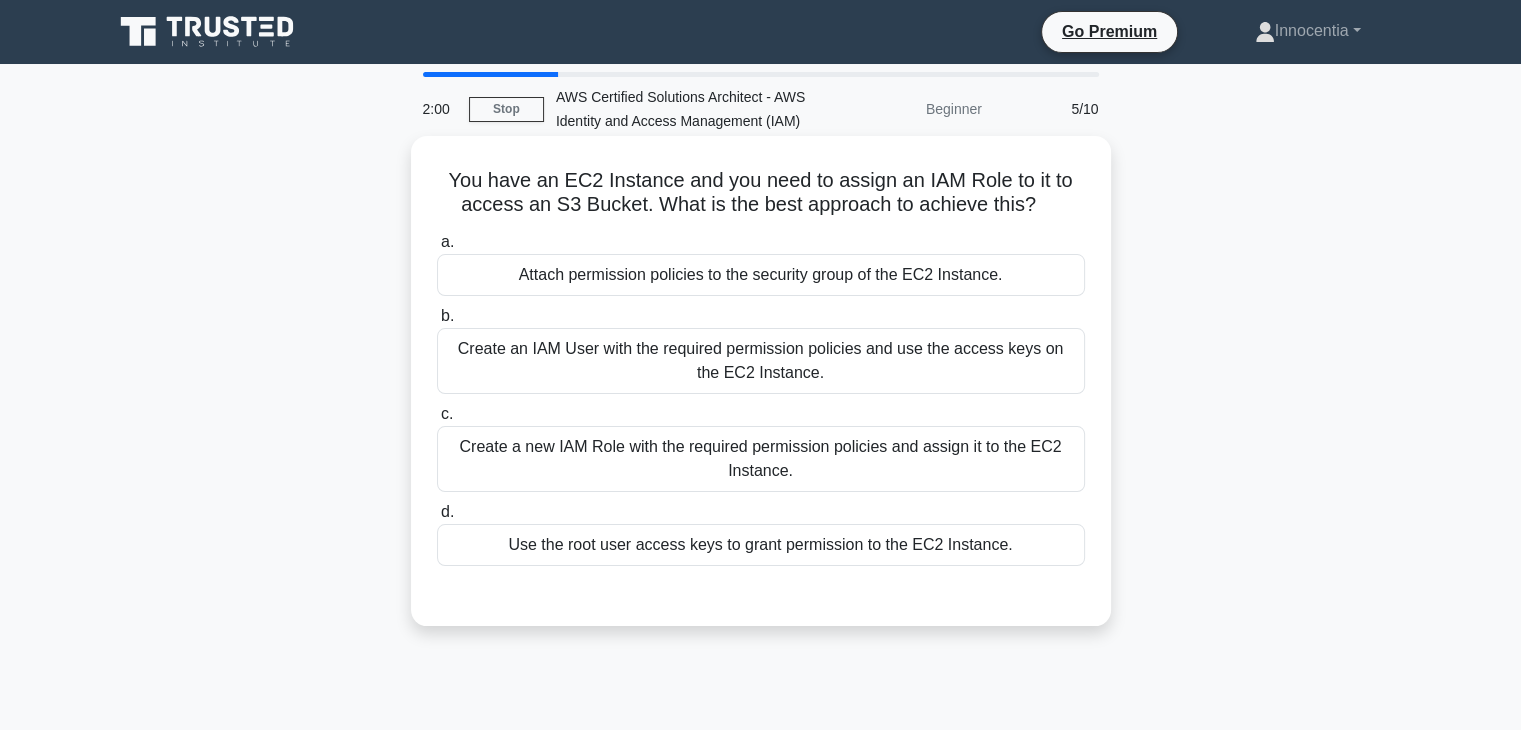 click on "Create a new IAM Role with the required permission policies and assign it to the EC2 Instance." at bounding box center (761, 459) 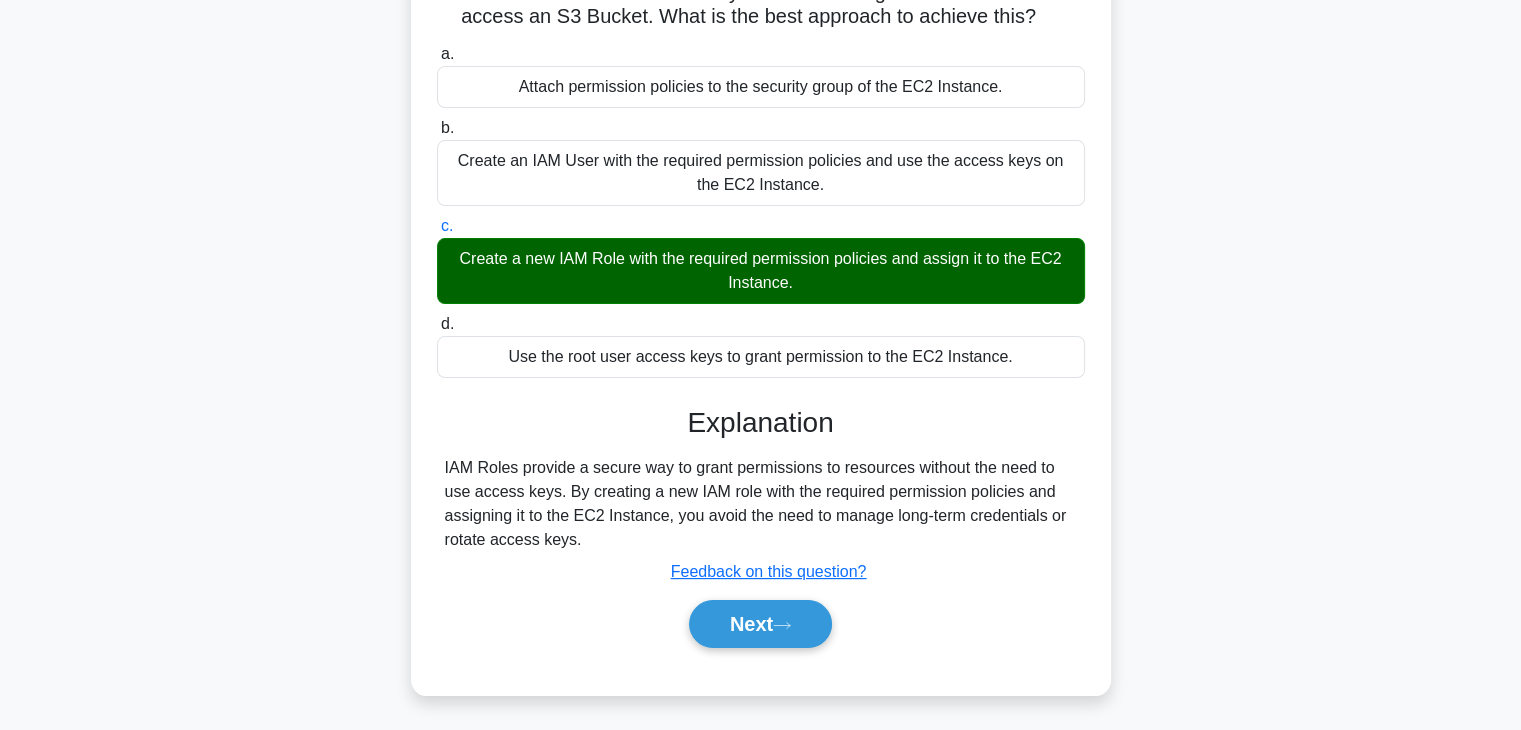 scroll, scrollTop: 200, scrollLeft: 0, axis: vertical 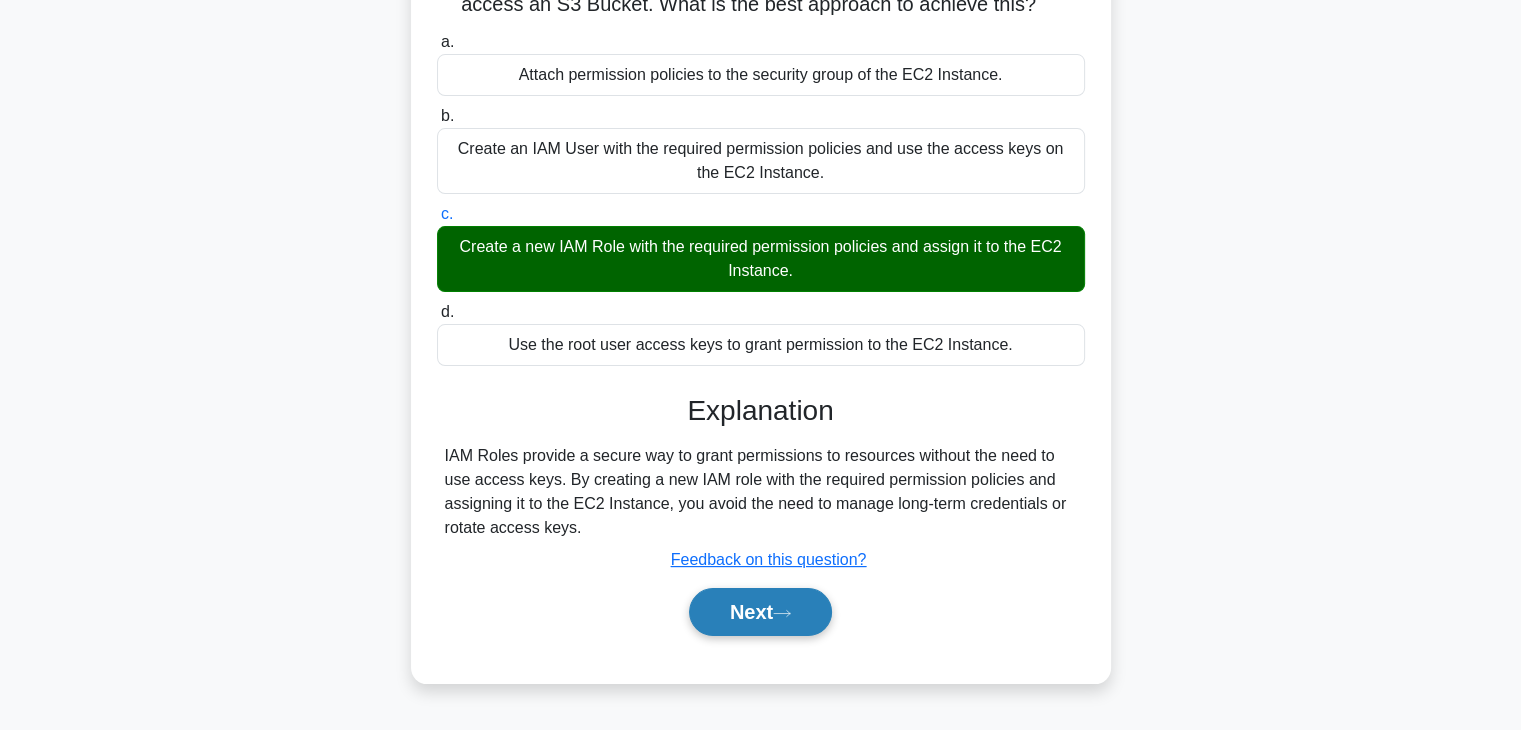 click on "Next" at bounding box center [760, 612] 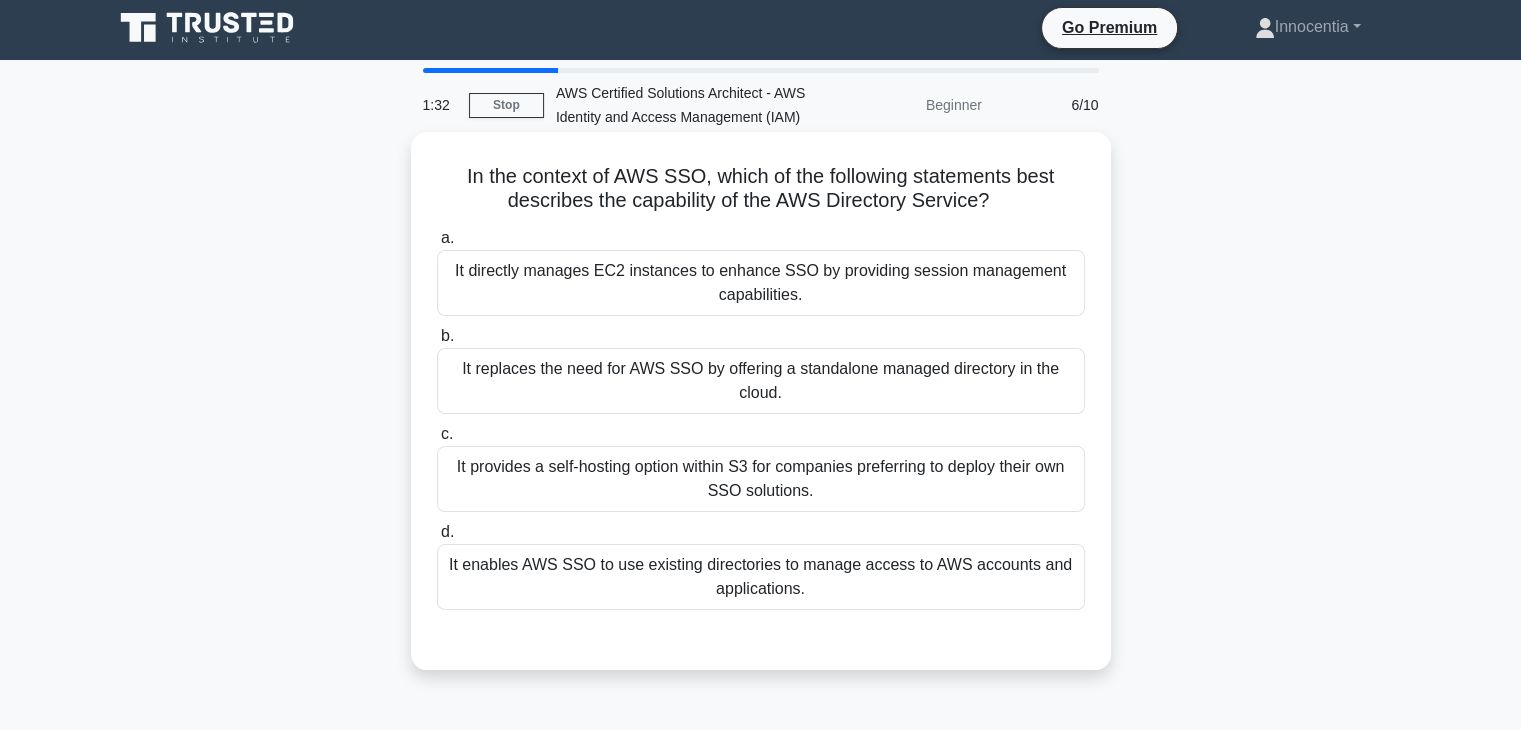 scroll, scrollTop: 0, scrollLeft: 0, axis: both 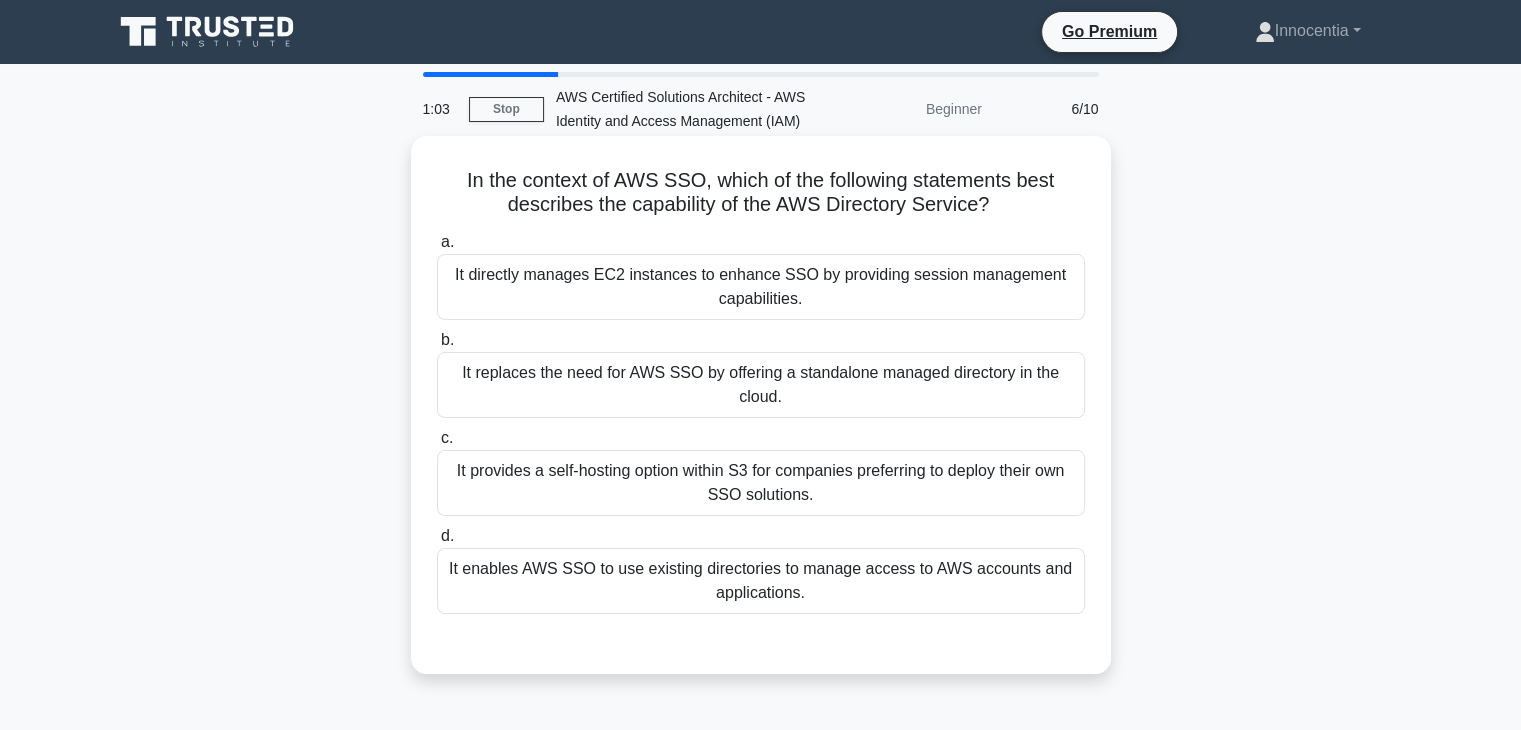 click on "It enables AWS SSO to use existing directories to manage access to AWS accounts and applications." at bounding box center [761, 581] 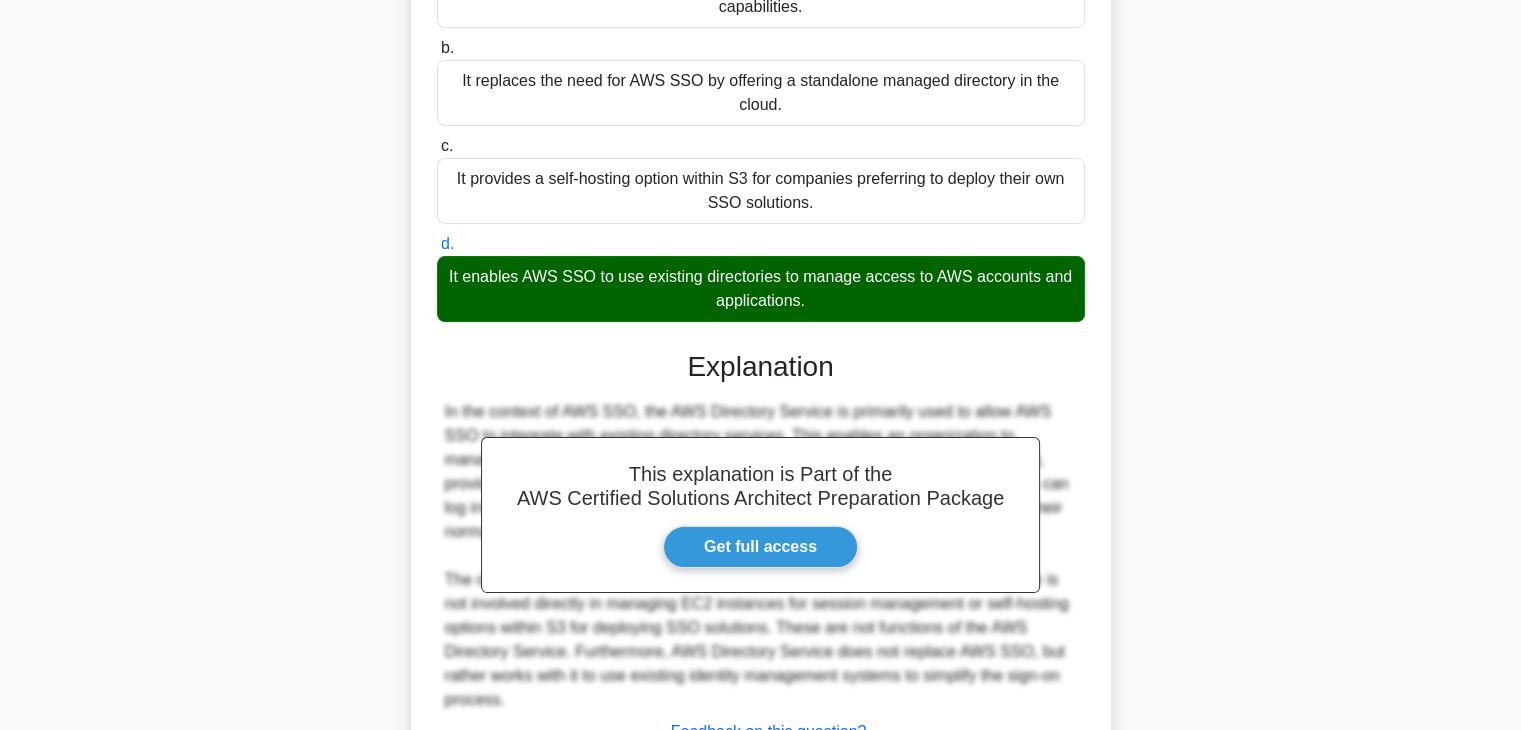 scroll, scrollTop: 400, scrollLeft: 0, axis: vertical 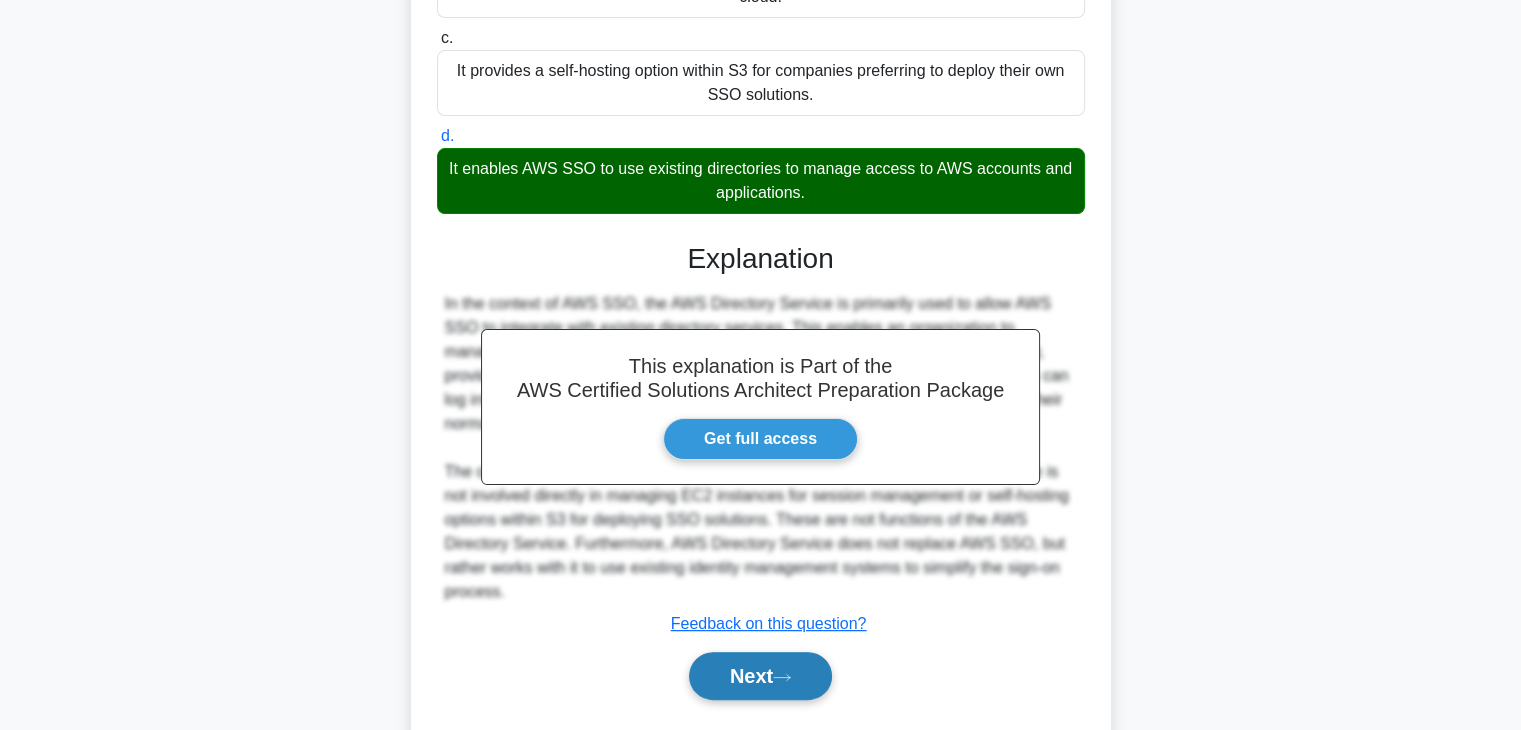 click on "Next" at bounding box center (760, 676) 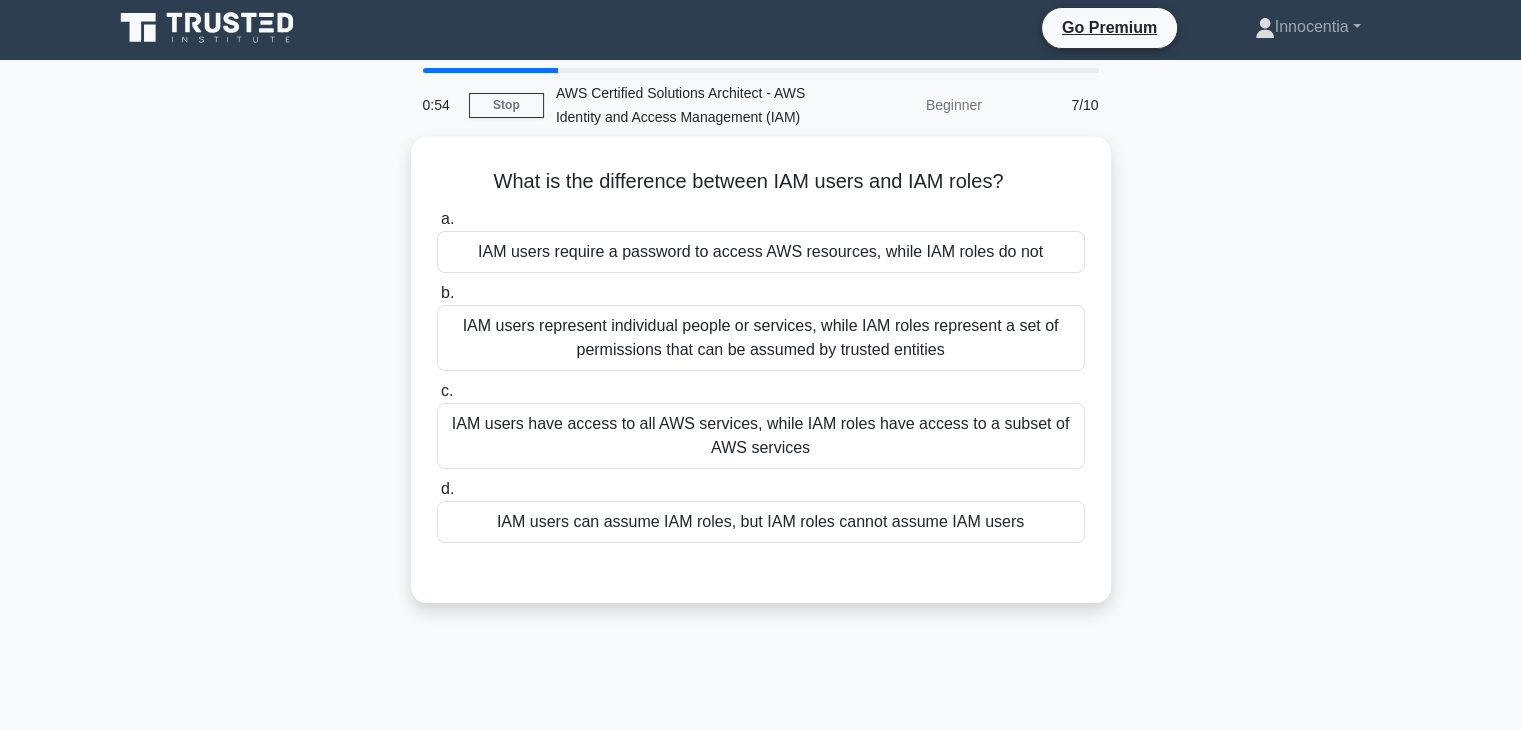 scroll, scrollTop: 0, scrollLeft: 0, axis: both 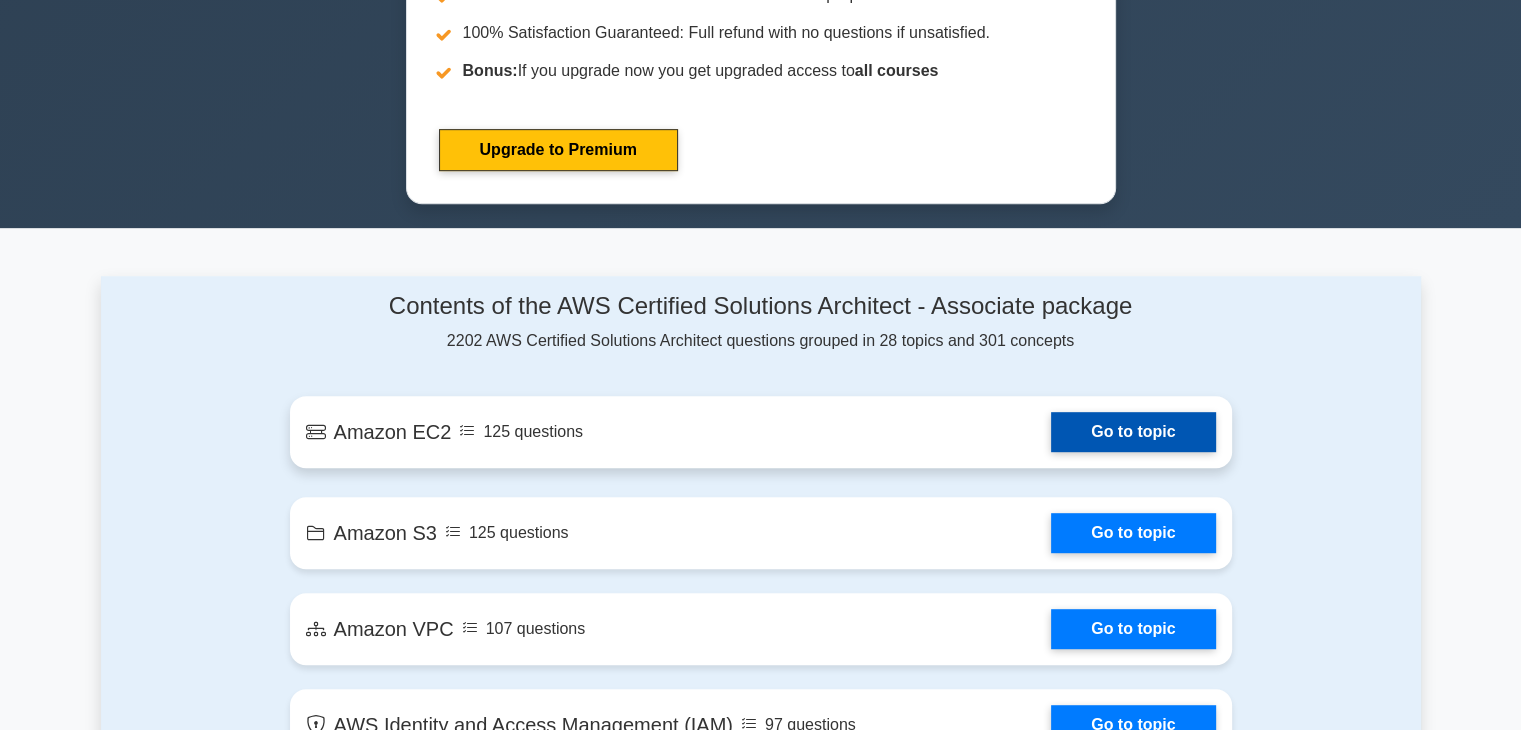 click on "Go to topic" at bounding box center (1133, 432) 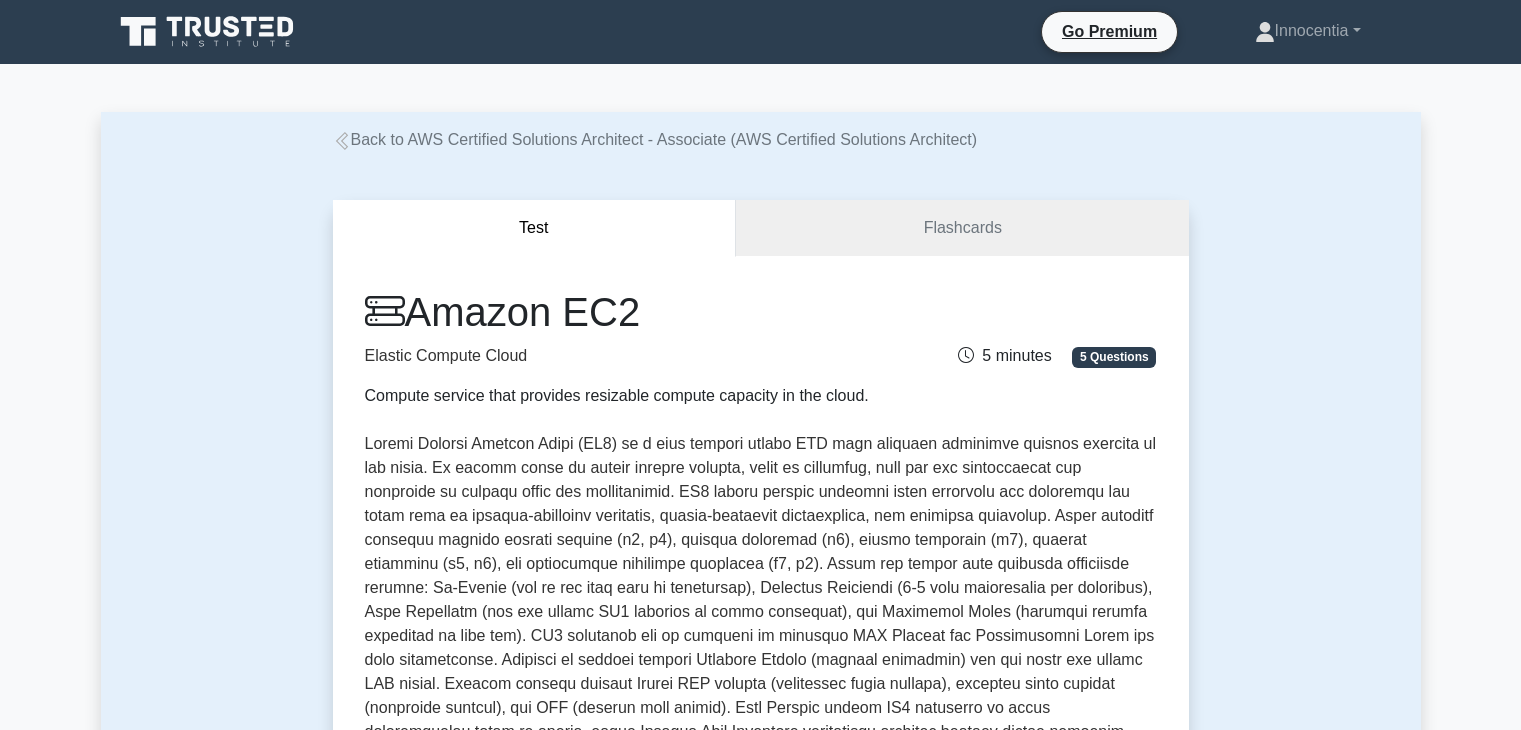 scroll, scrollTop: 0, scrollLeft: 0, axis: both 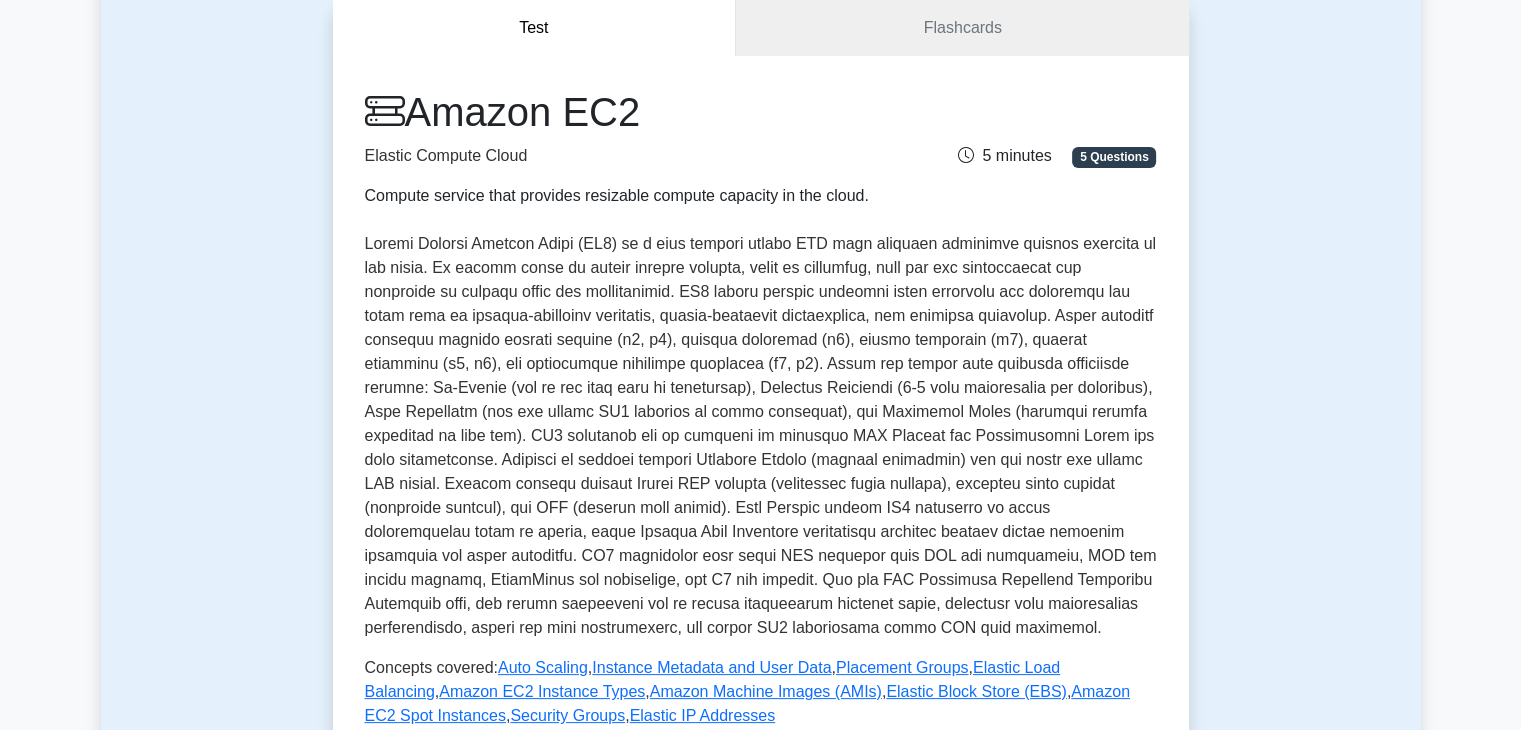 drag, startPoint x: 397, startPoint y: 178, endPoint x: 197, endPoint y: 221, distance: 204.57028 